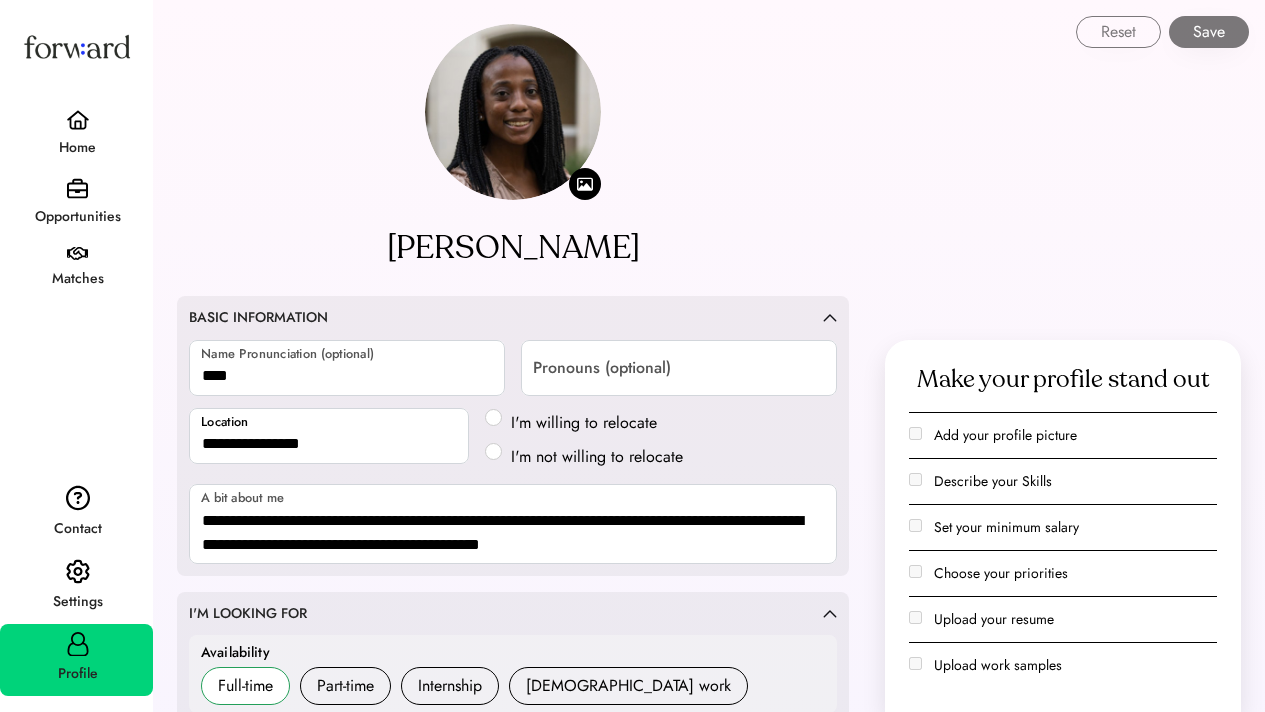 select on "*******" 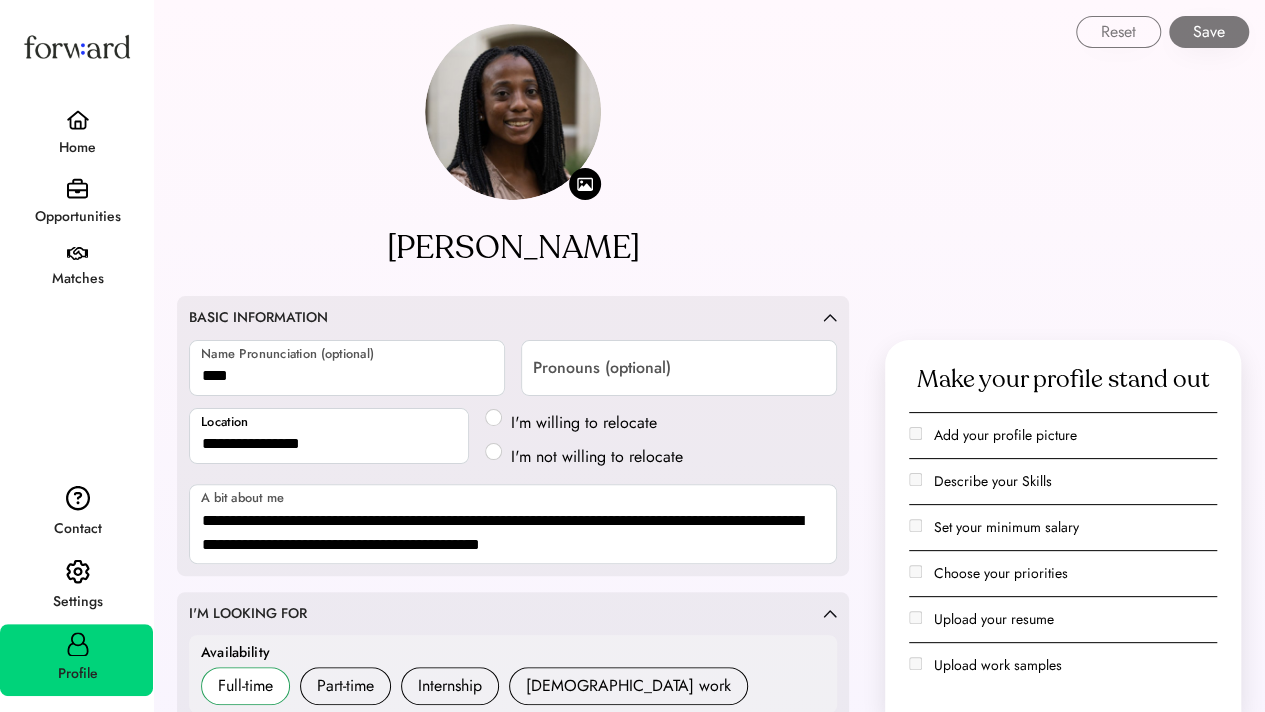 click at bounding box center (77, 188) 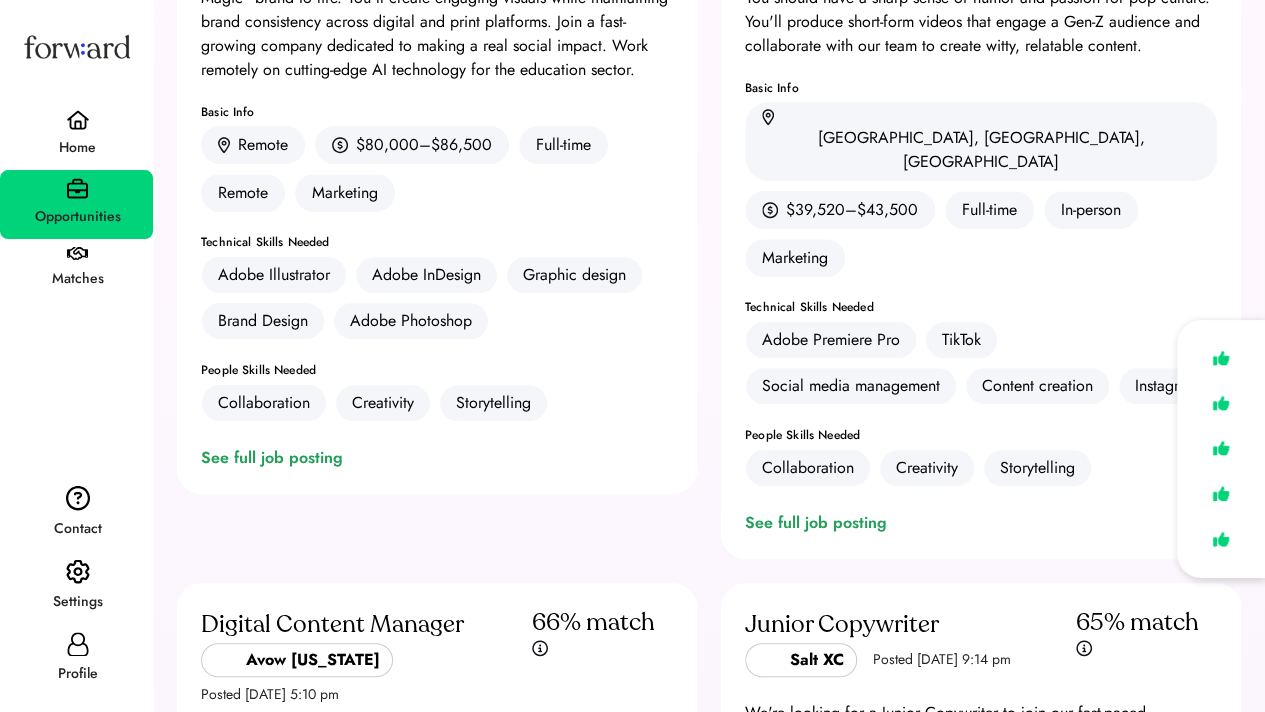 scroll, scrollTop: 332, scrollLeft: 0, axis: vertical 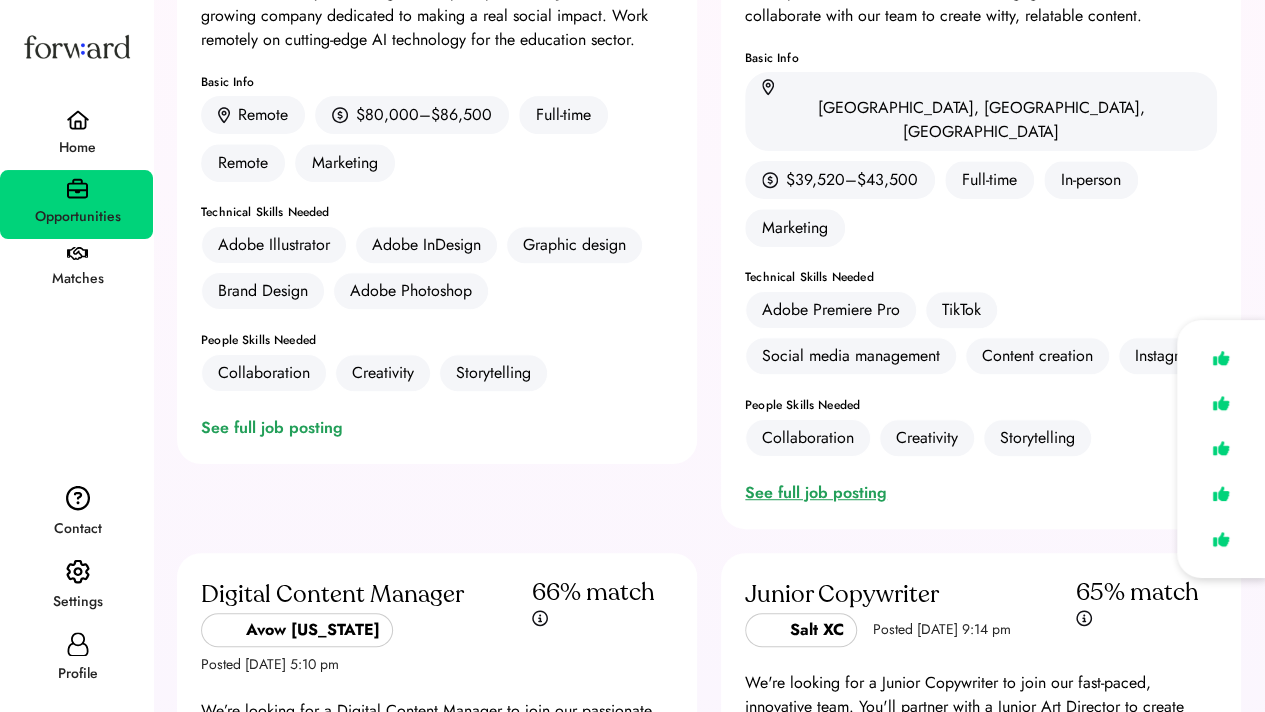 click on "See full job posting" at bounding box center (820, 493) 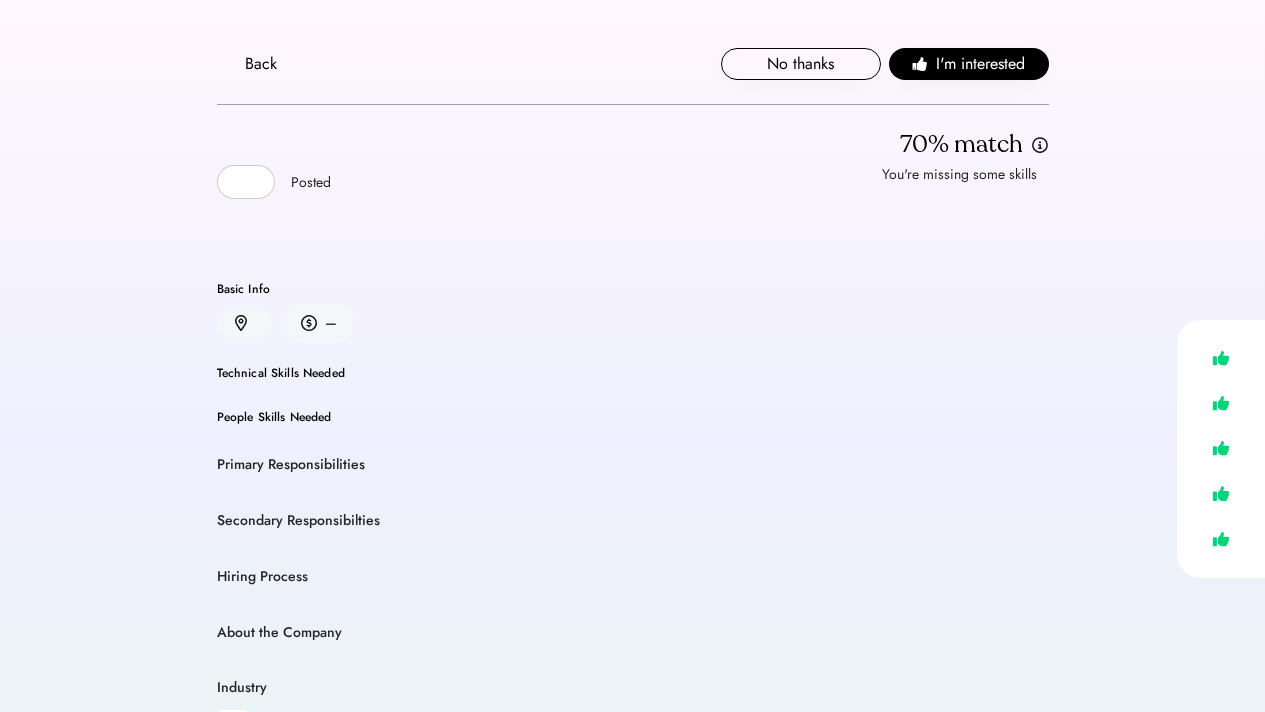 scroll, scrollTop: 0, scrollLeft: 0, axis: both 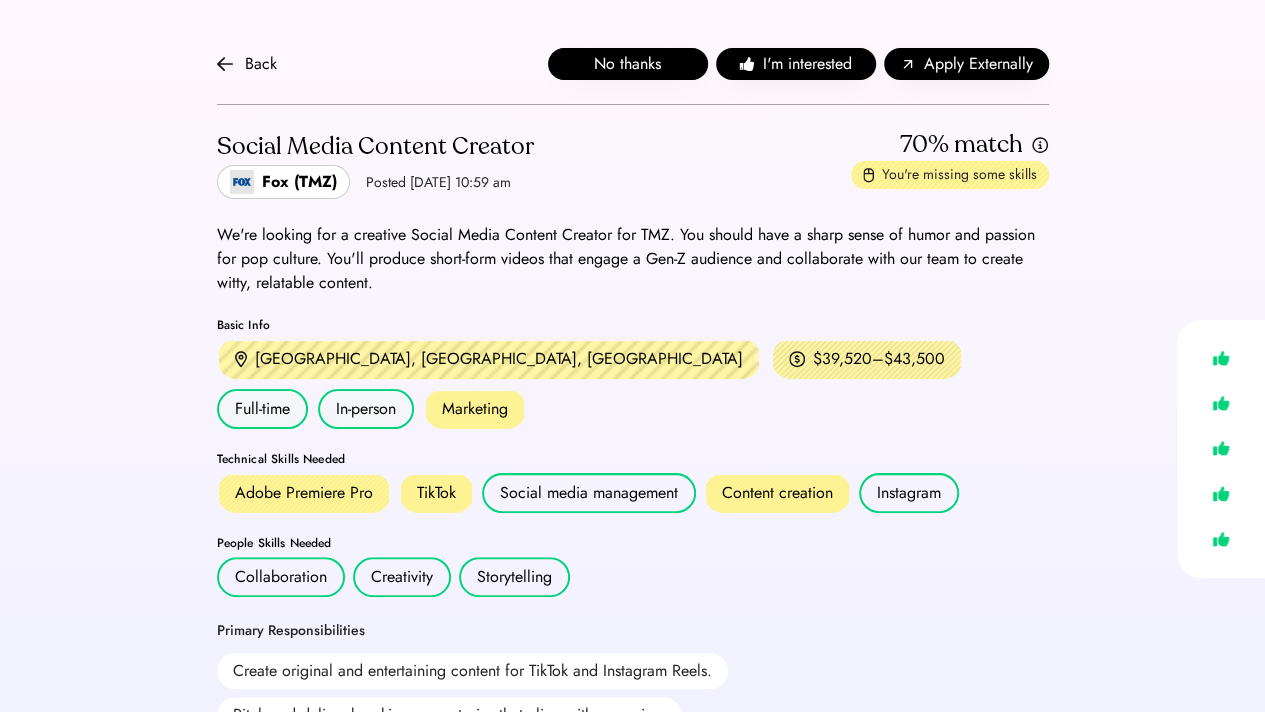 click on "No thanks" at bounding box center [628, 64] 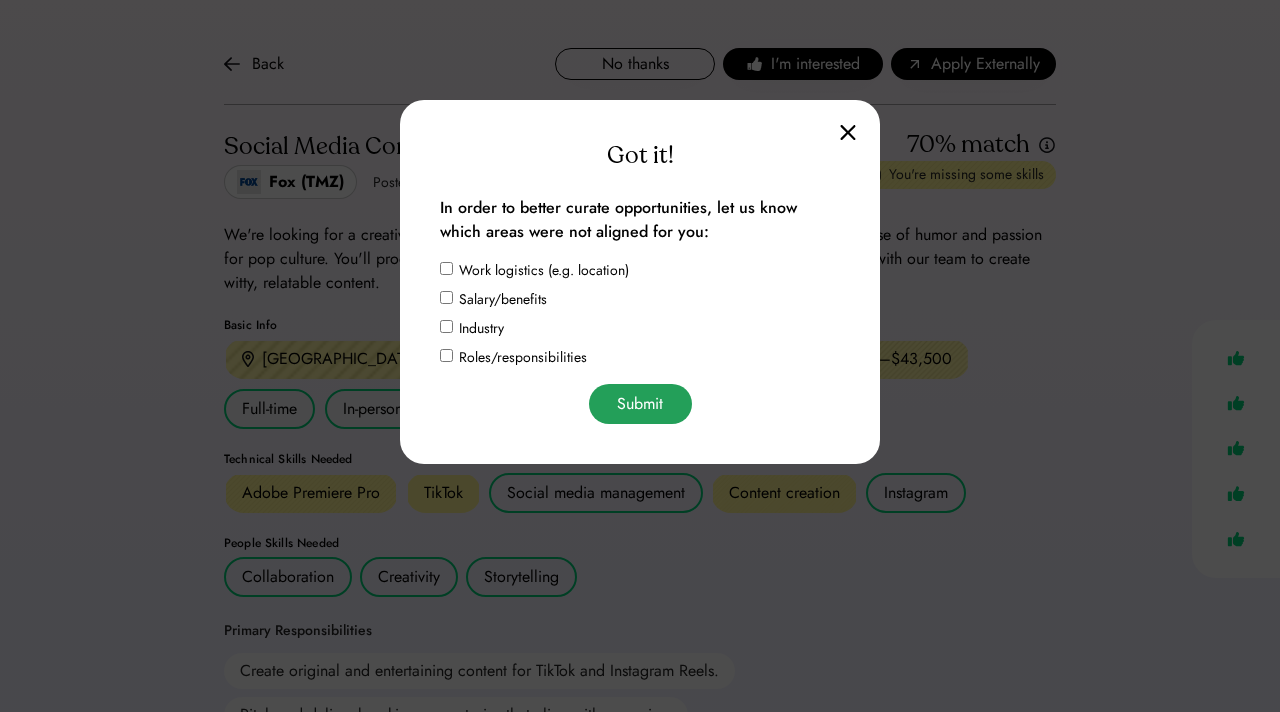 click on "Submit" at bounding box center [640, 404] 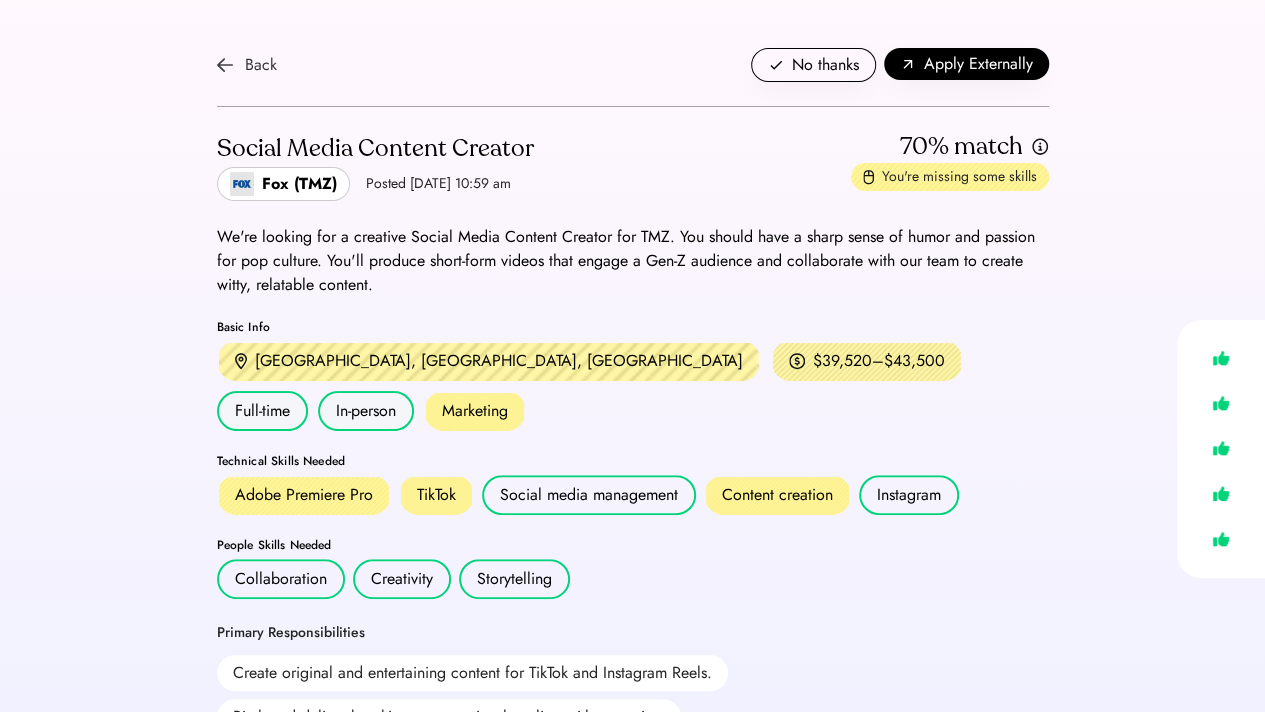 click on "Back" at bounding box center (247, 65) 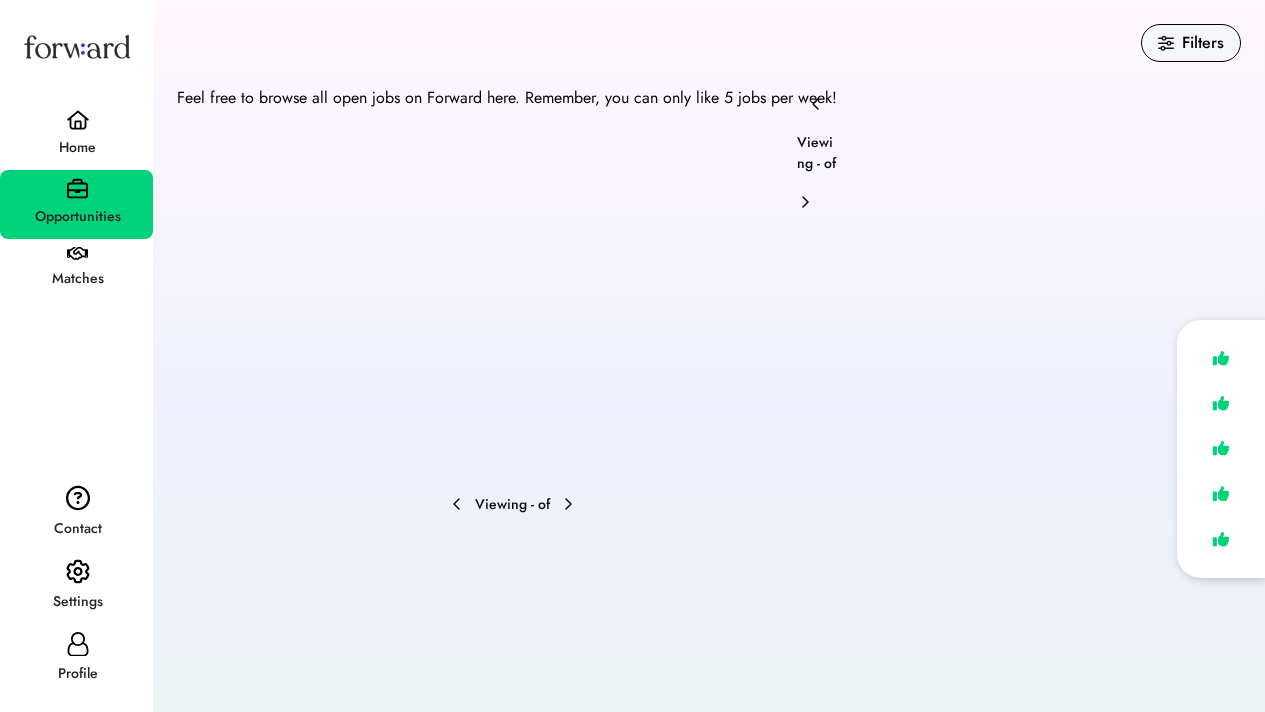 scroll, scrollTop: 109, scrollLeft: 0, axis: vertical 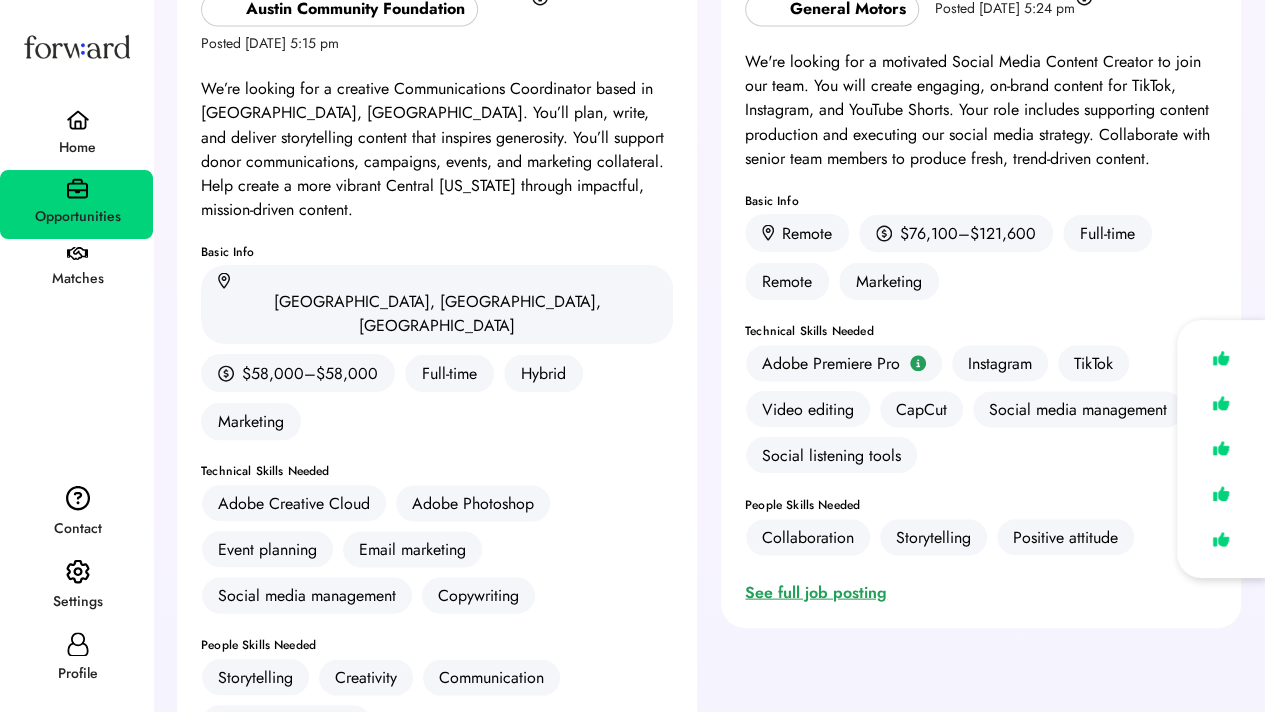 click on "See full job posting" at bounding box center (820, 592) 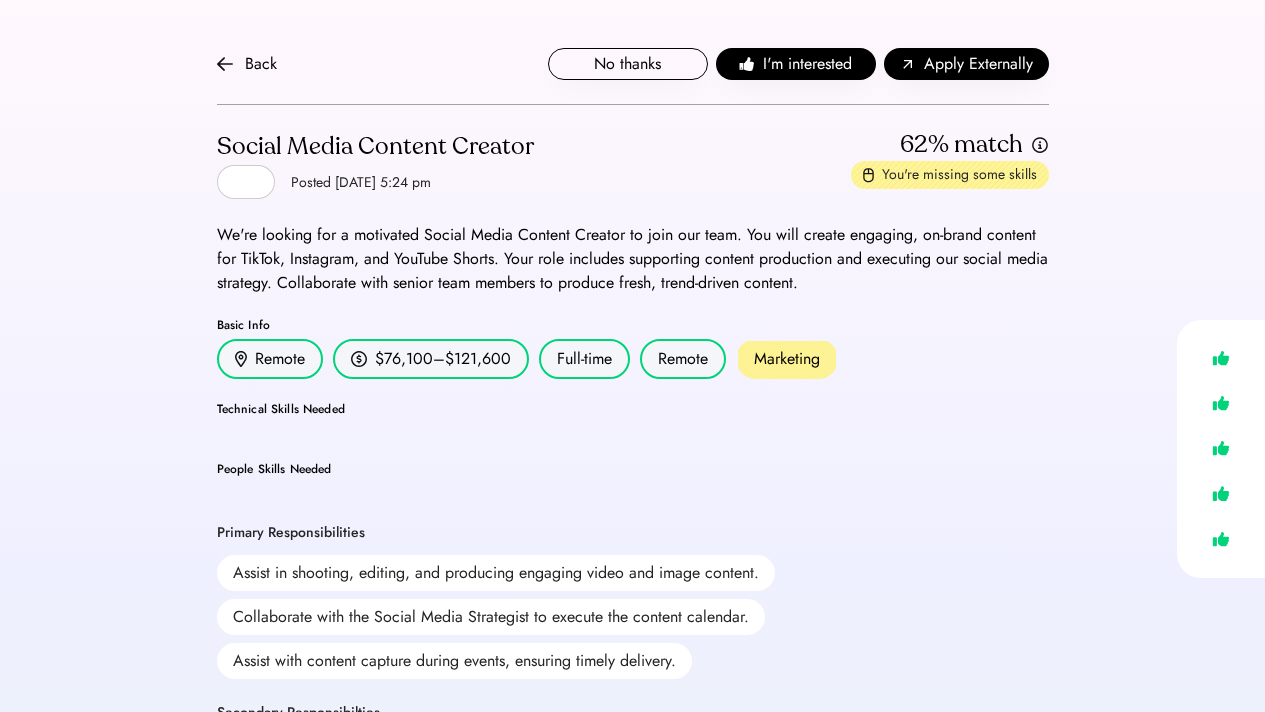 scroll, scrollTop: 0, scrollLeft: 0, axis: both 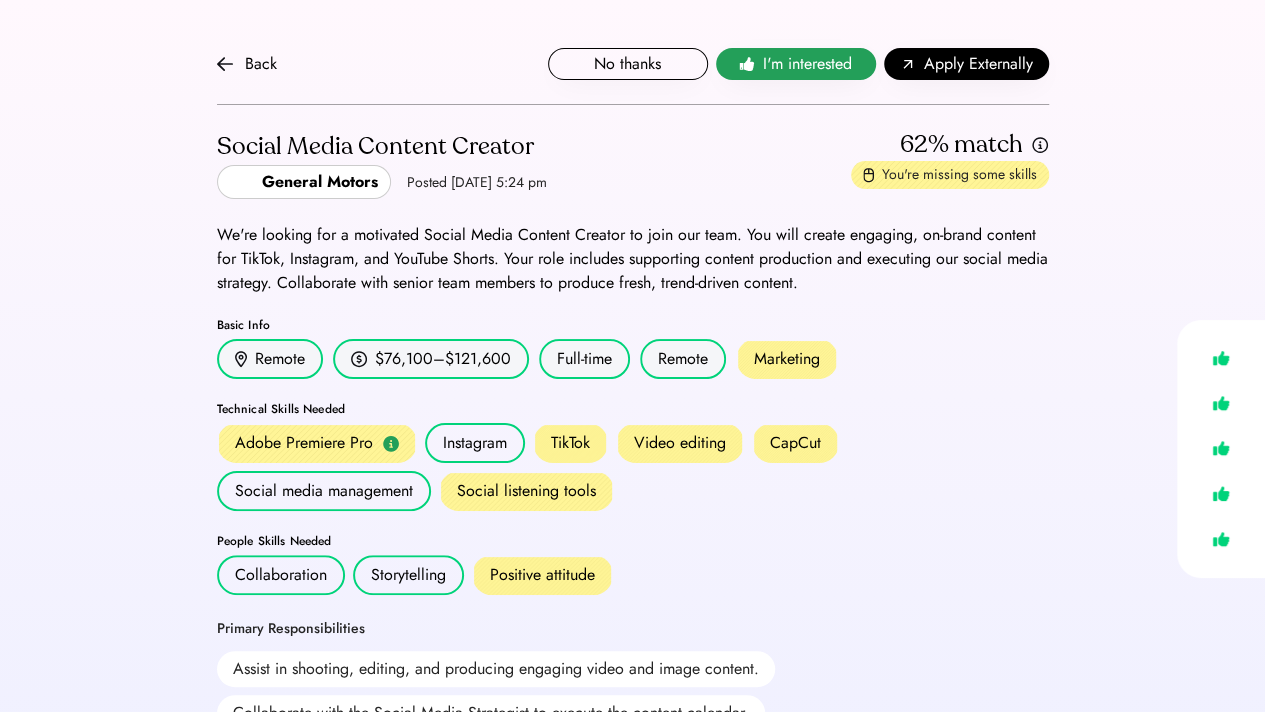 click on "I'm interested" at bounding box center (807, 64) 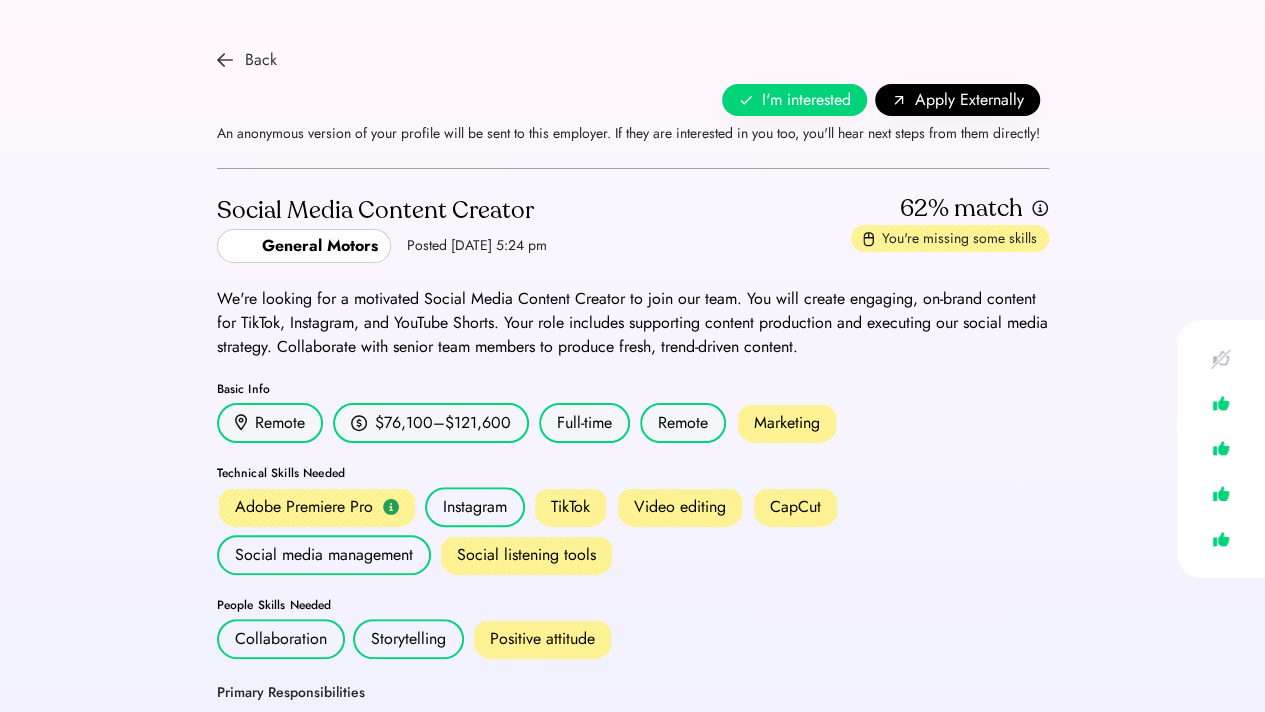 click on "Back" at bounding box center [261, 60] 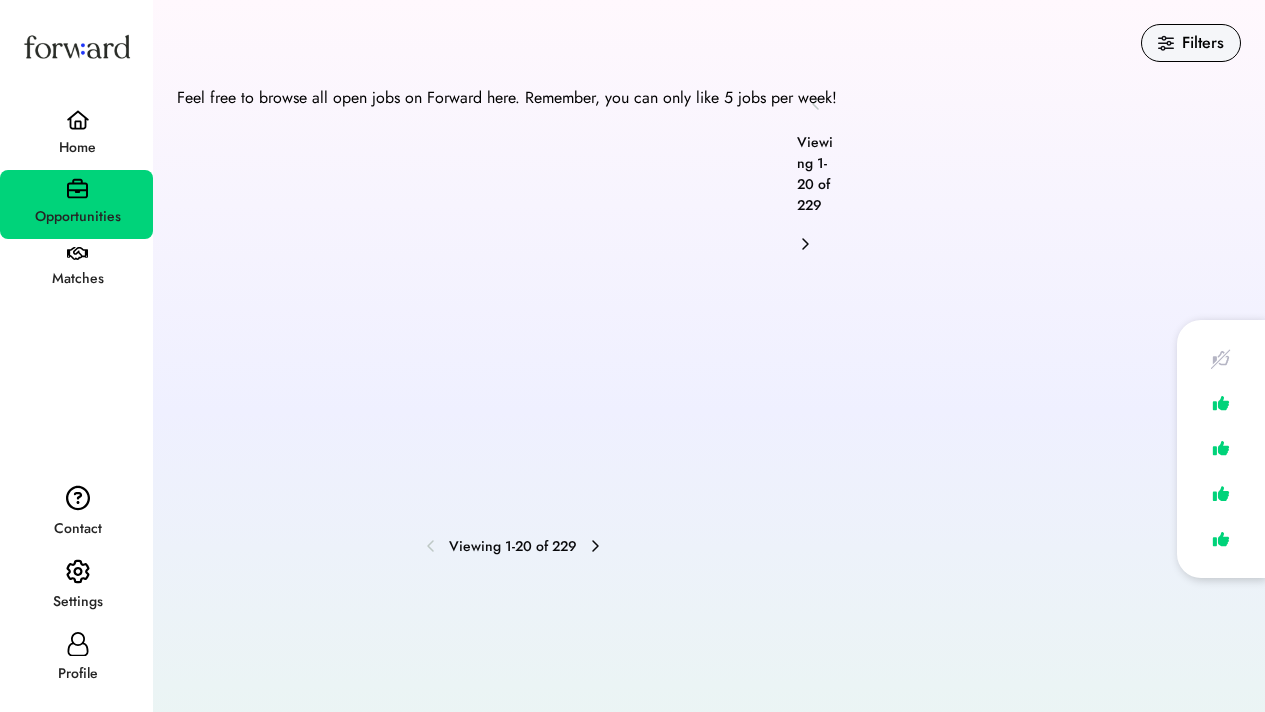 scroll, scrollTop: 109, scrollLeft: 0, axis: vertical 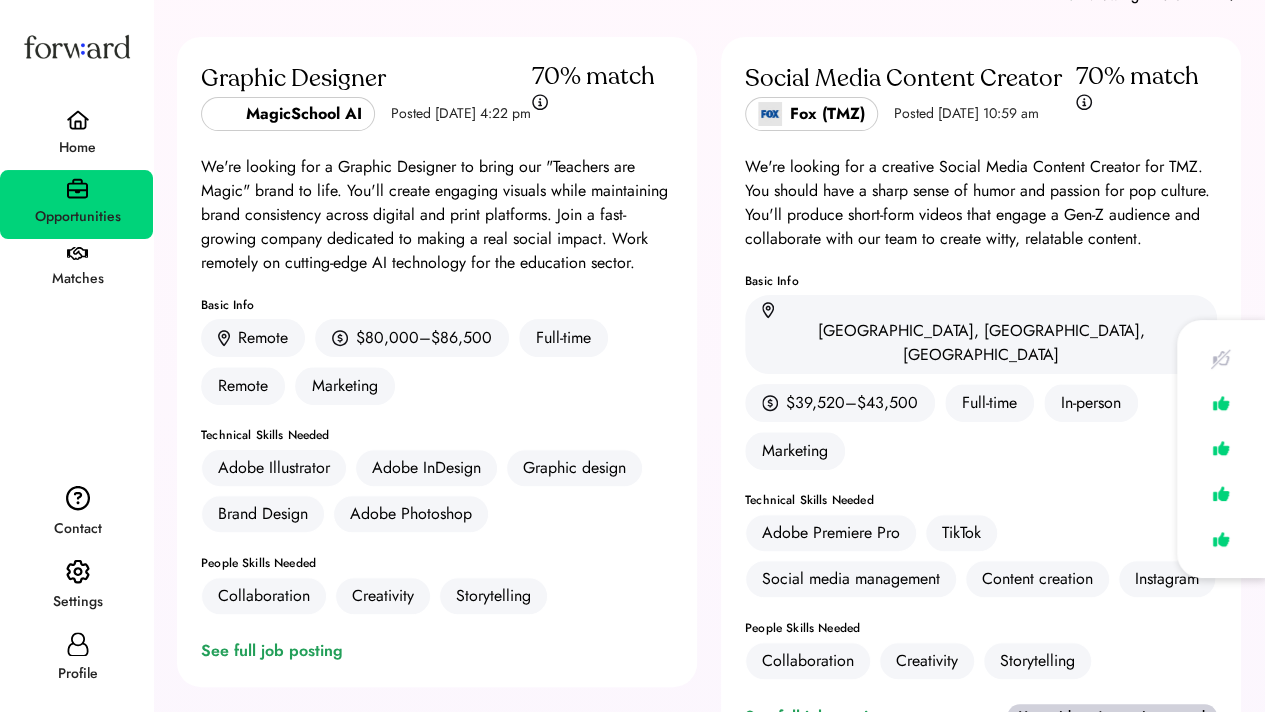 click on "Home" at bounding box center [77, 148] 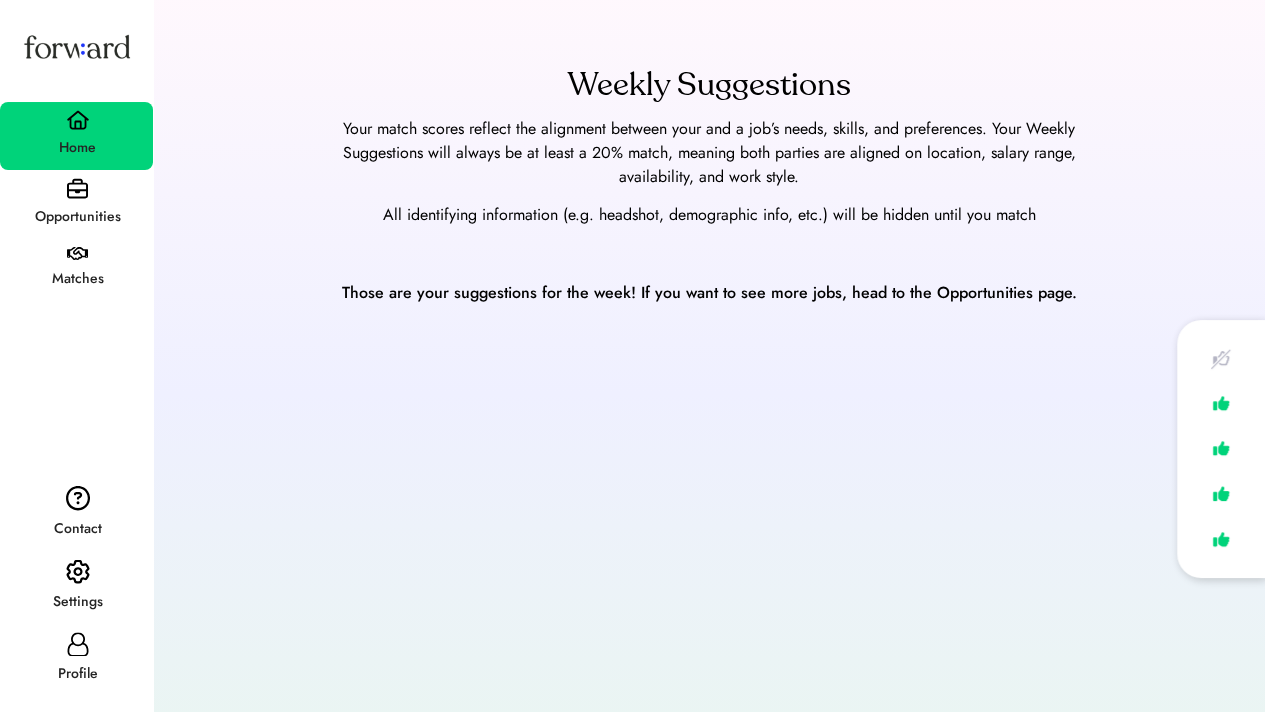 scroll, scrollTop: 0, scrollLeft: 0, axis: both 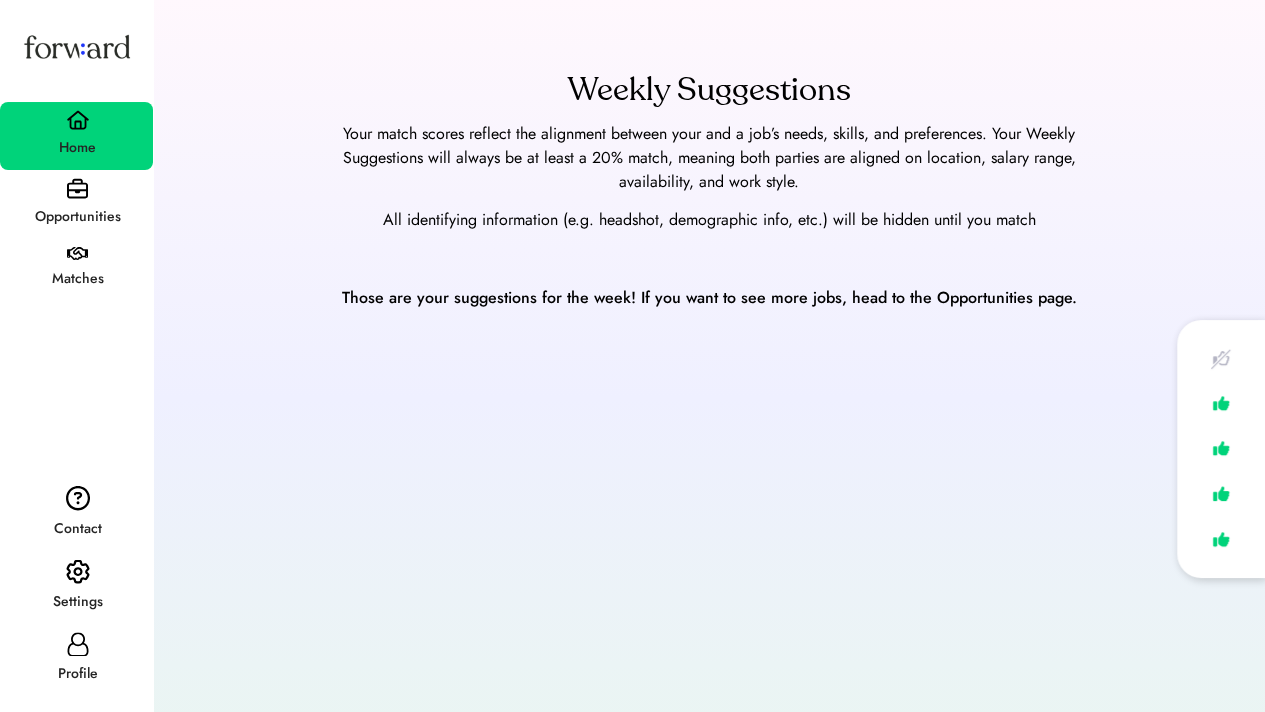 click on "Opportunities" at bounding box center (77, 217) 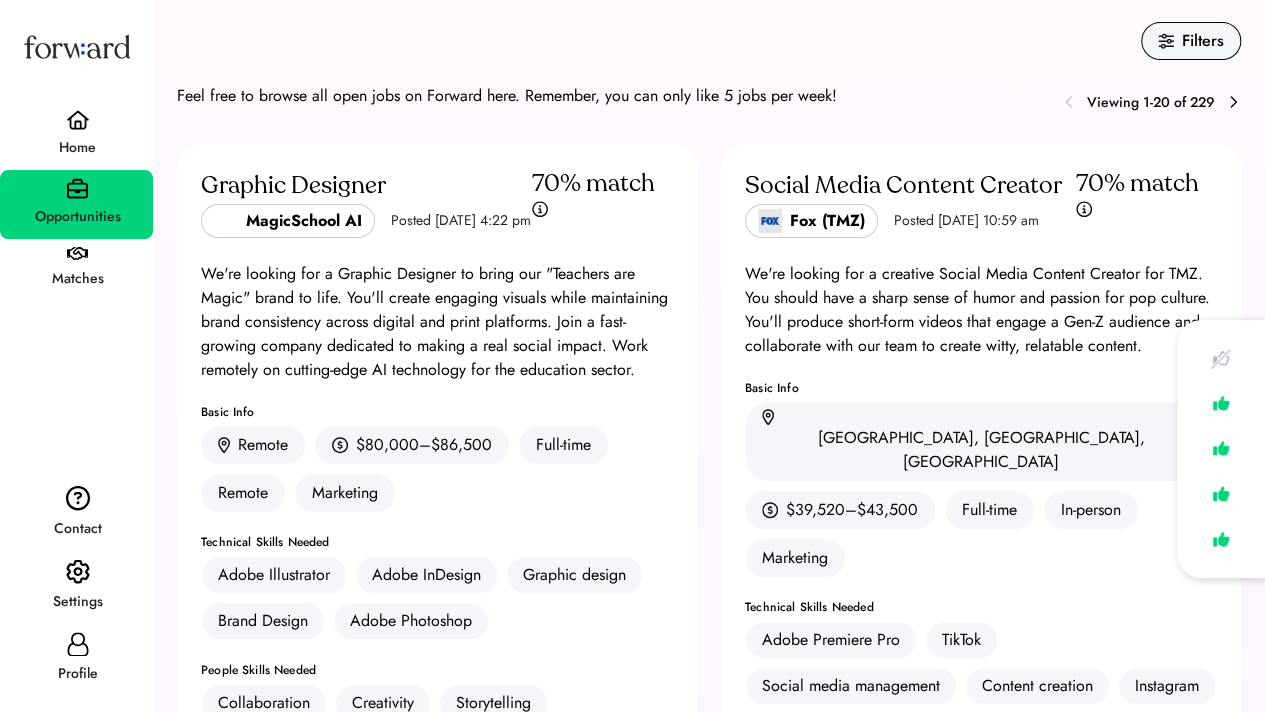 scroll, scrollTop: 0, scrollLeft: 0, axis: both 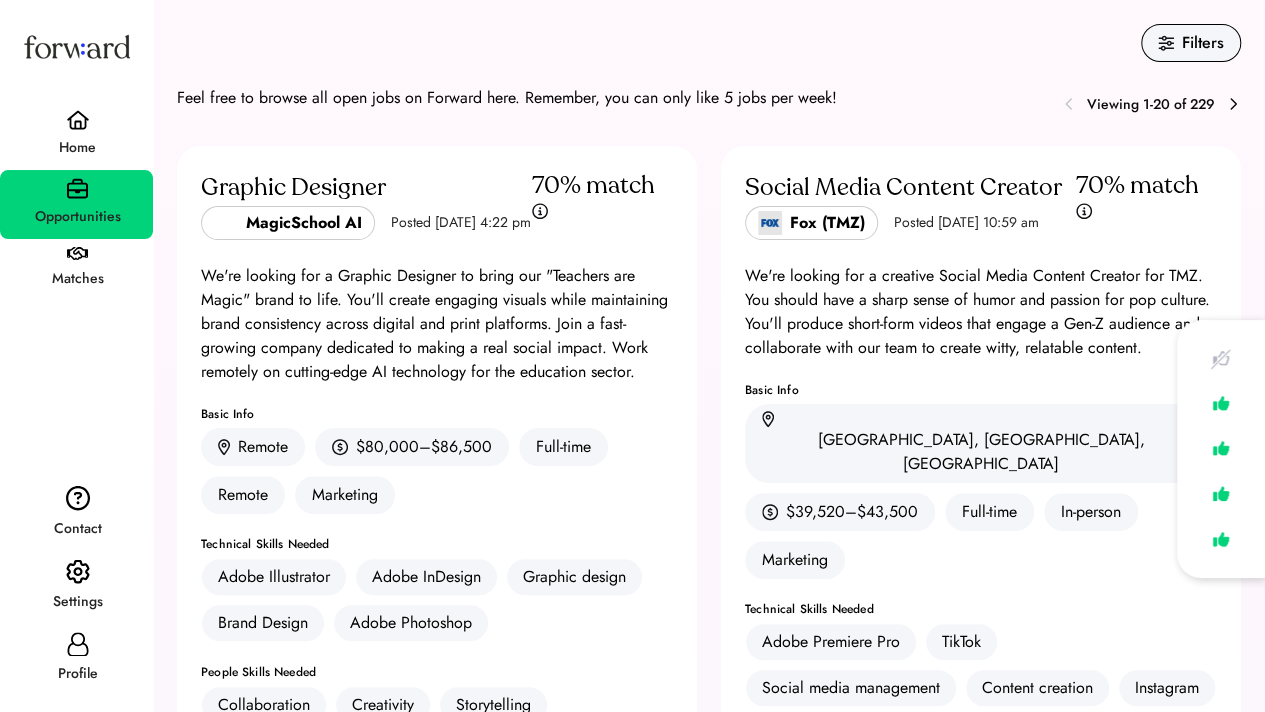 click 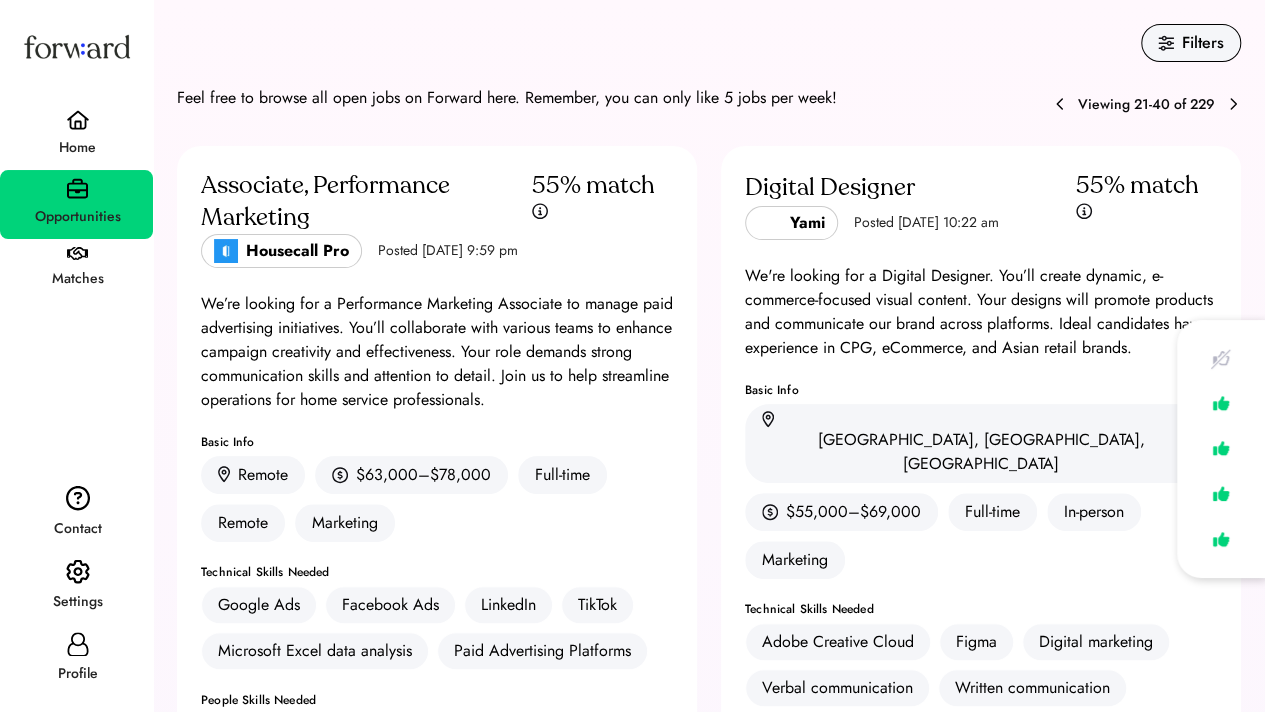 click 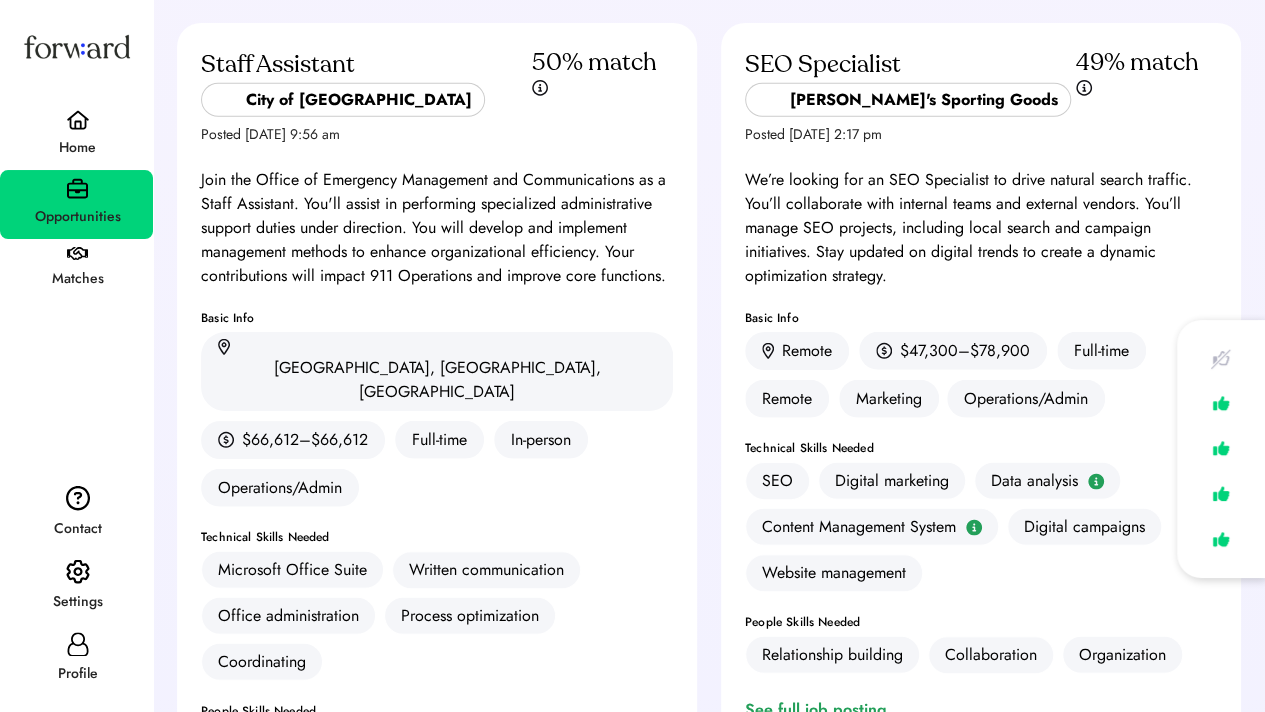 scroll, scrollTop: 2590, scrollLeft: 0, axis: vertical 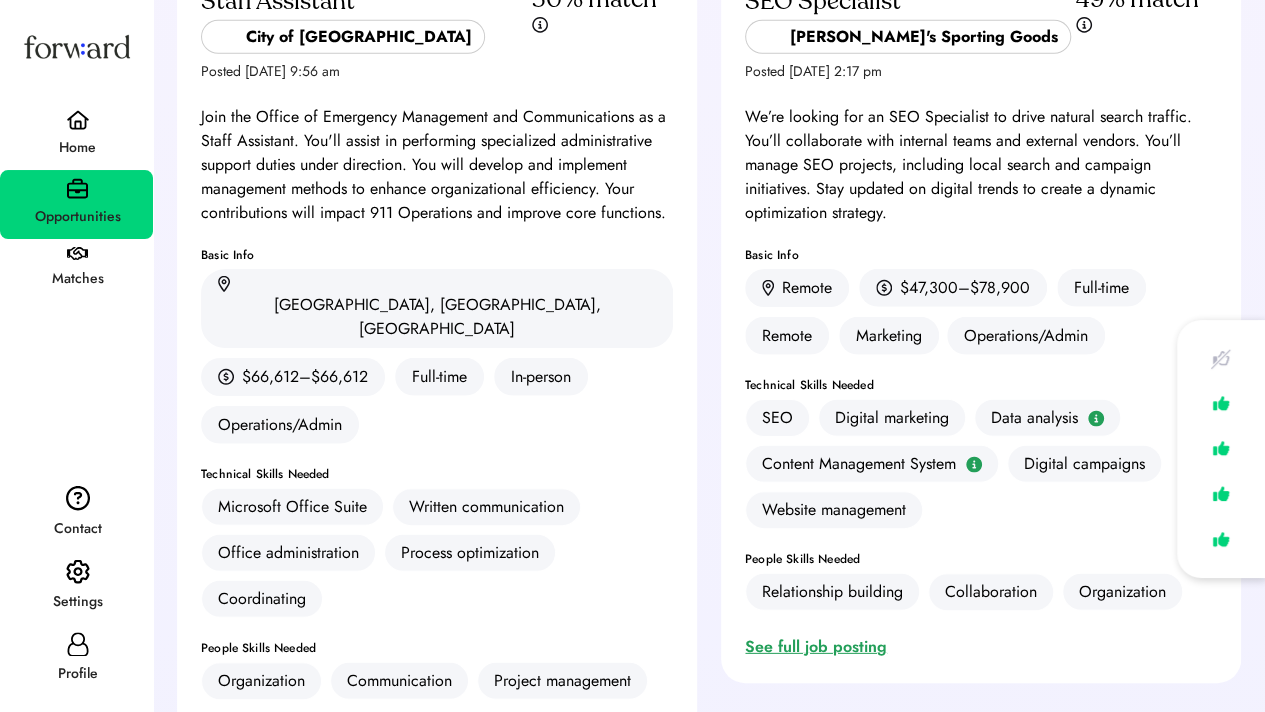 click on "See full job posting" at bounding box center [820, 647] 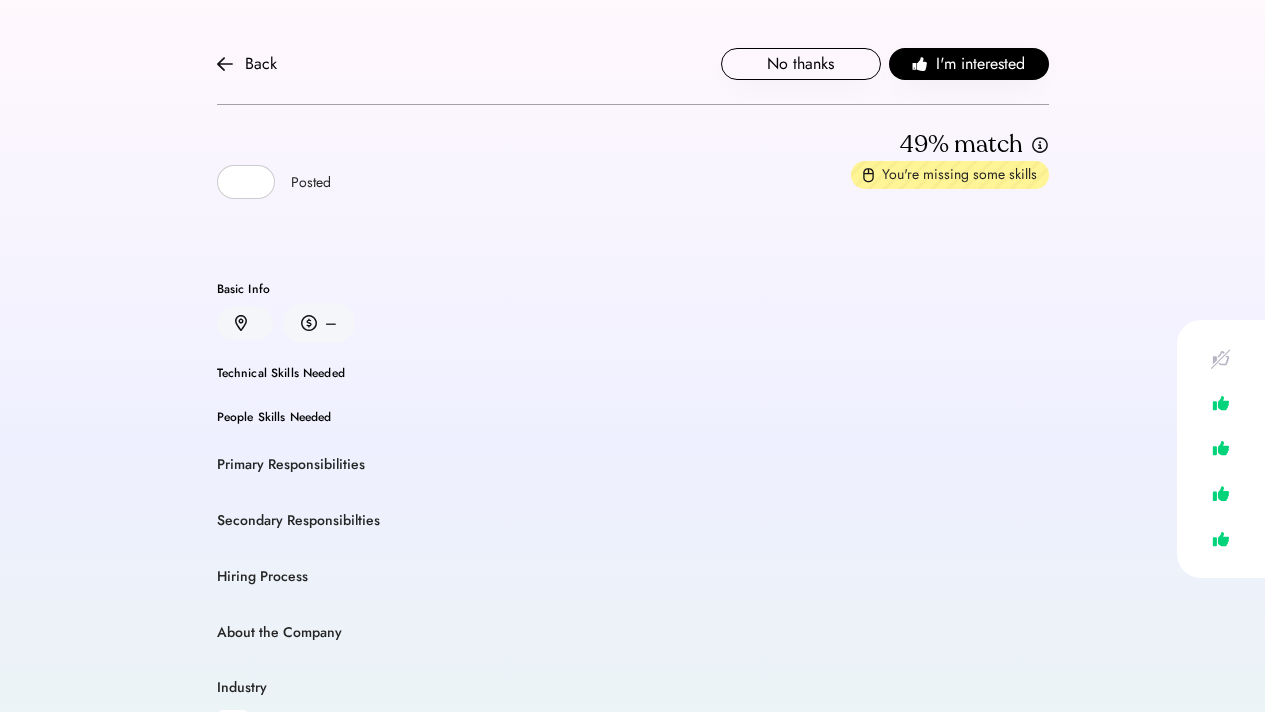 scroll, scrollTop: 0, scrollLeft: 0, axis: both 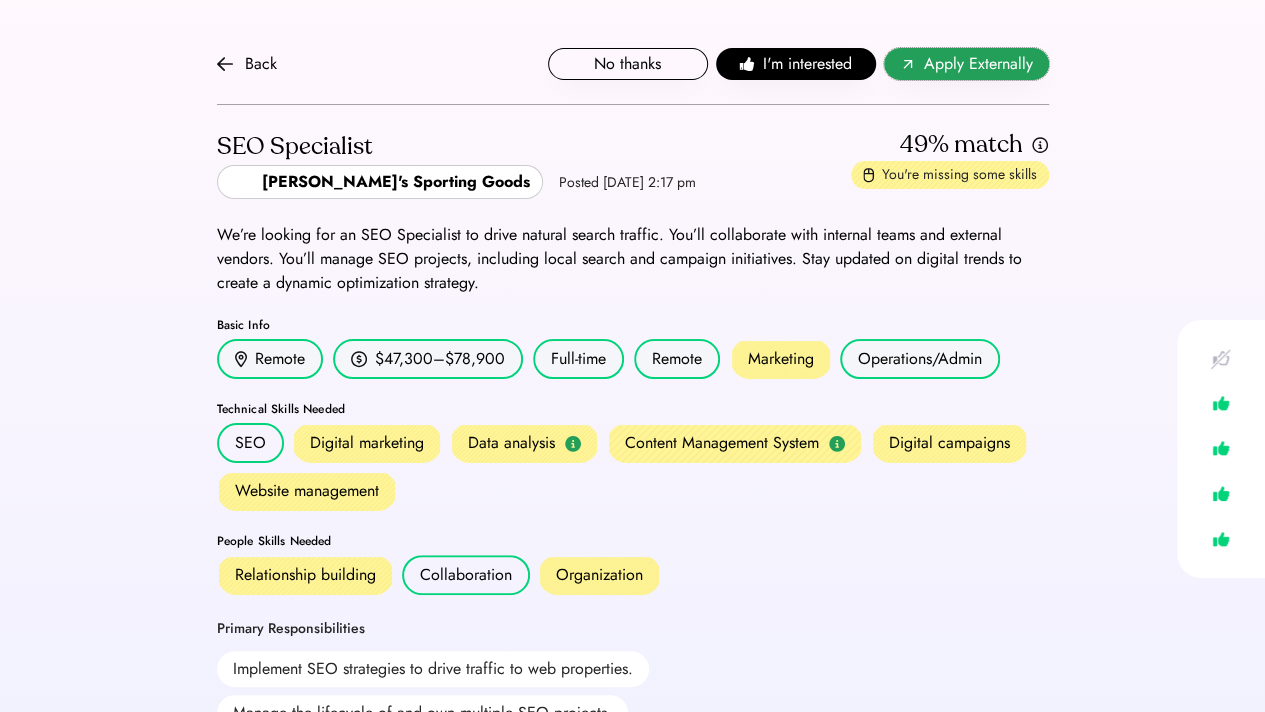 click on "Apply Externally" at bounding box center [966, 64] 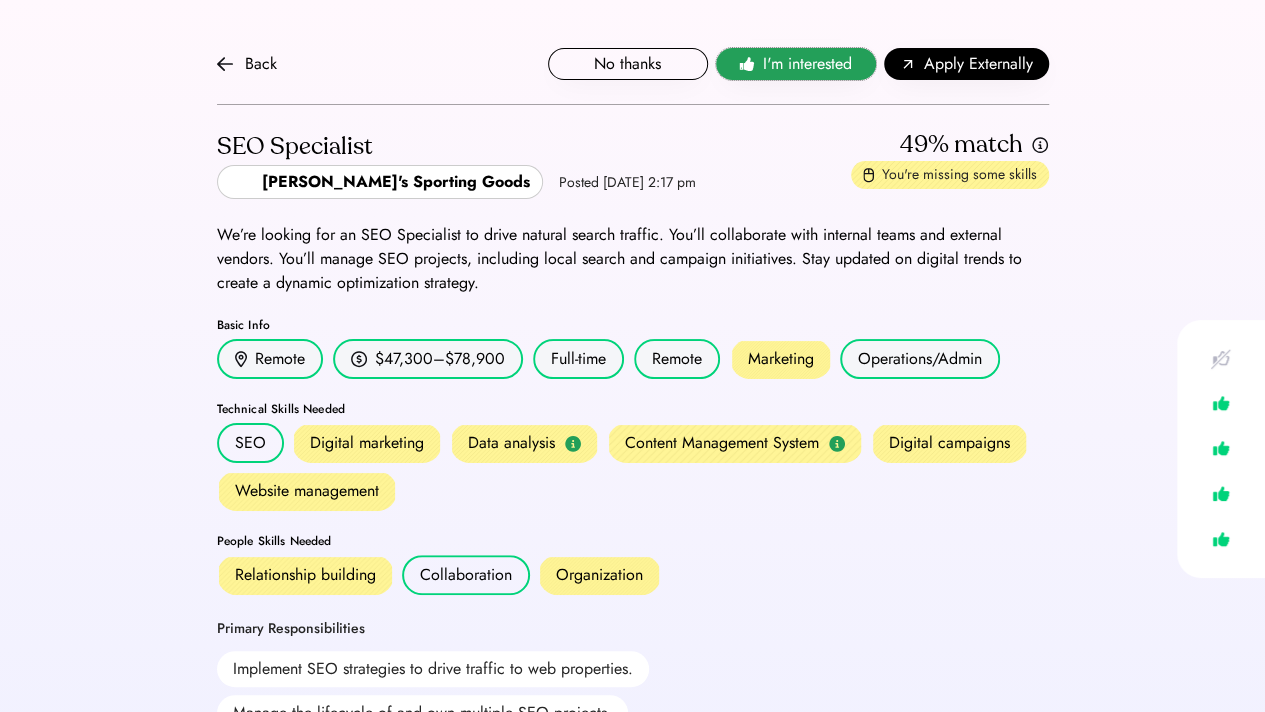click on "I'm interested" at bounding box center [807, 64] 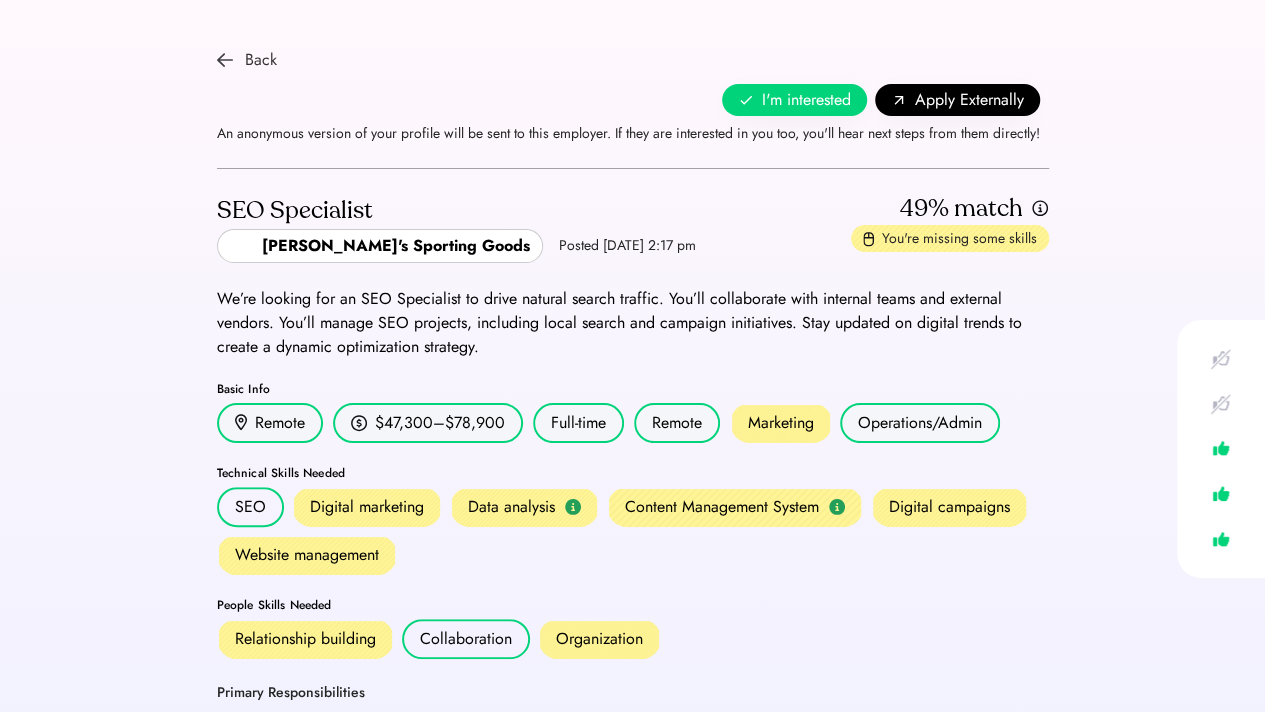 click on "Back" at bounding box center (247, 60) 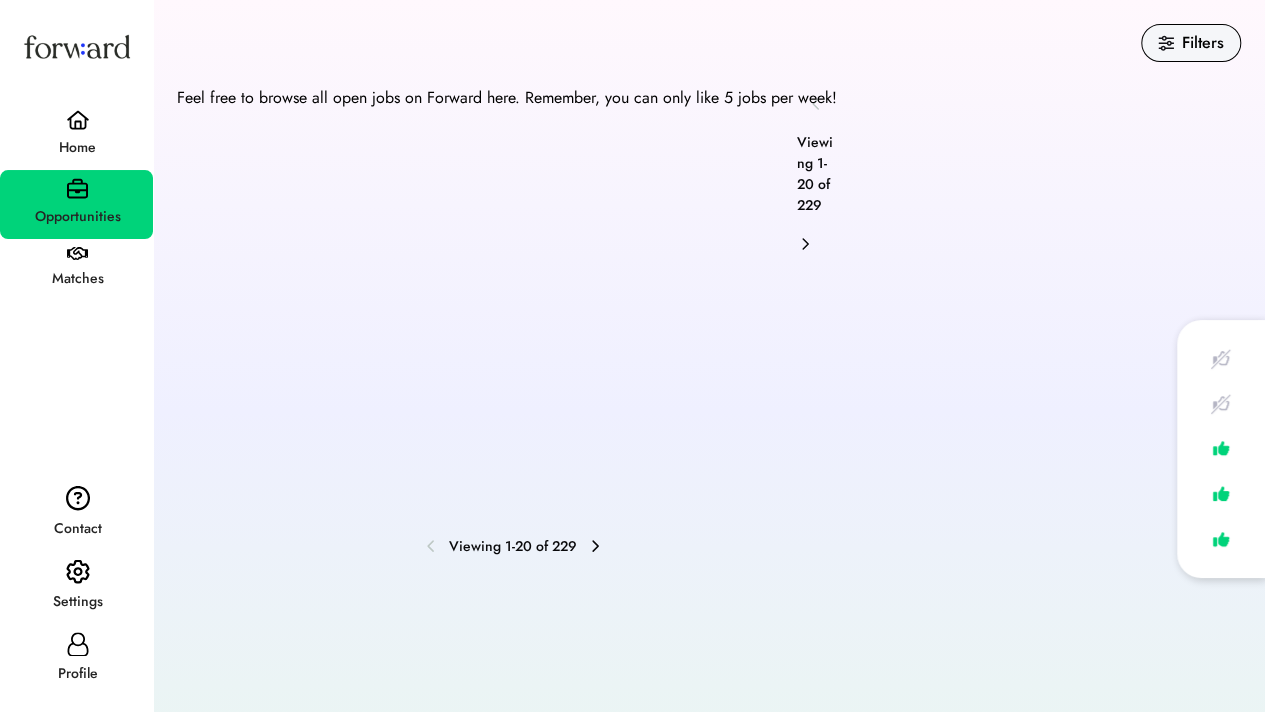 scroll, scrollTop: 109, scrollLeft: 0, axis: vertical 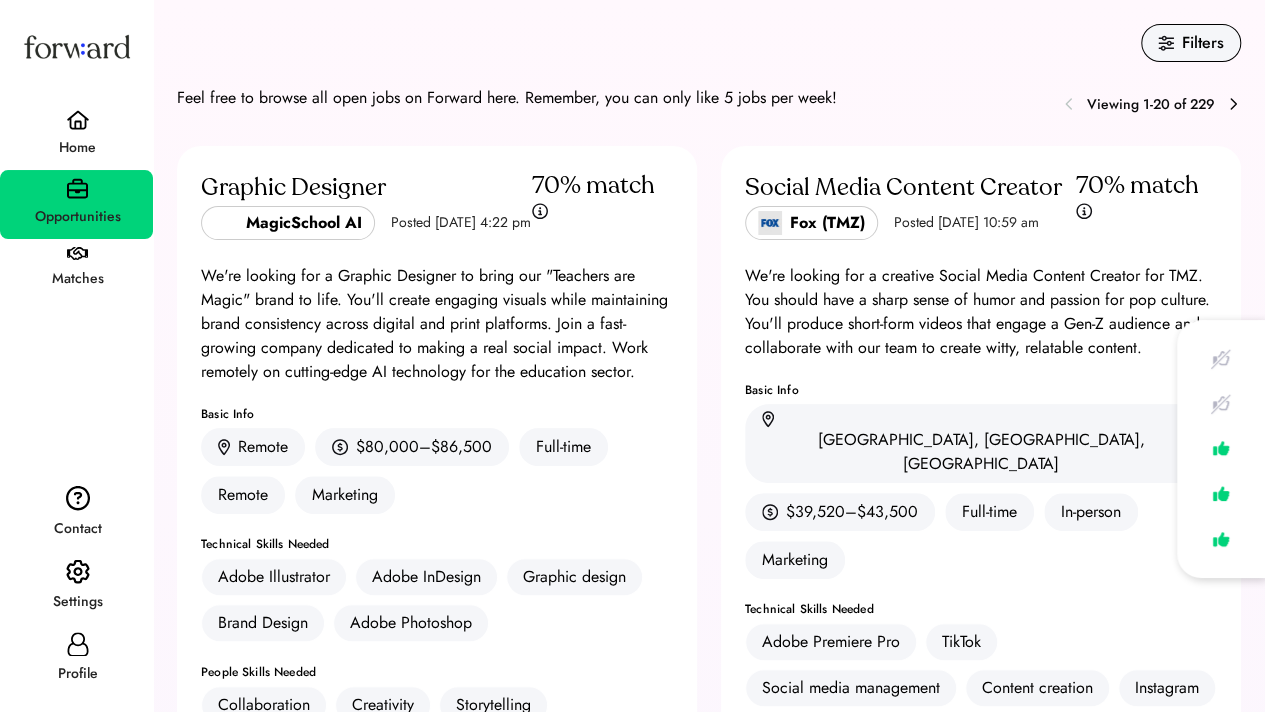 click on "Filters" at bounding box center [1203, 43] 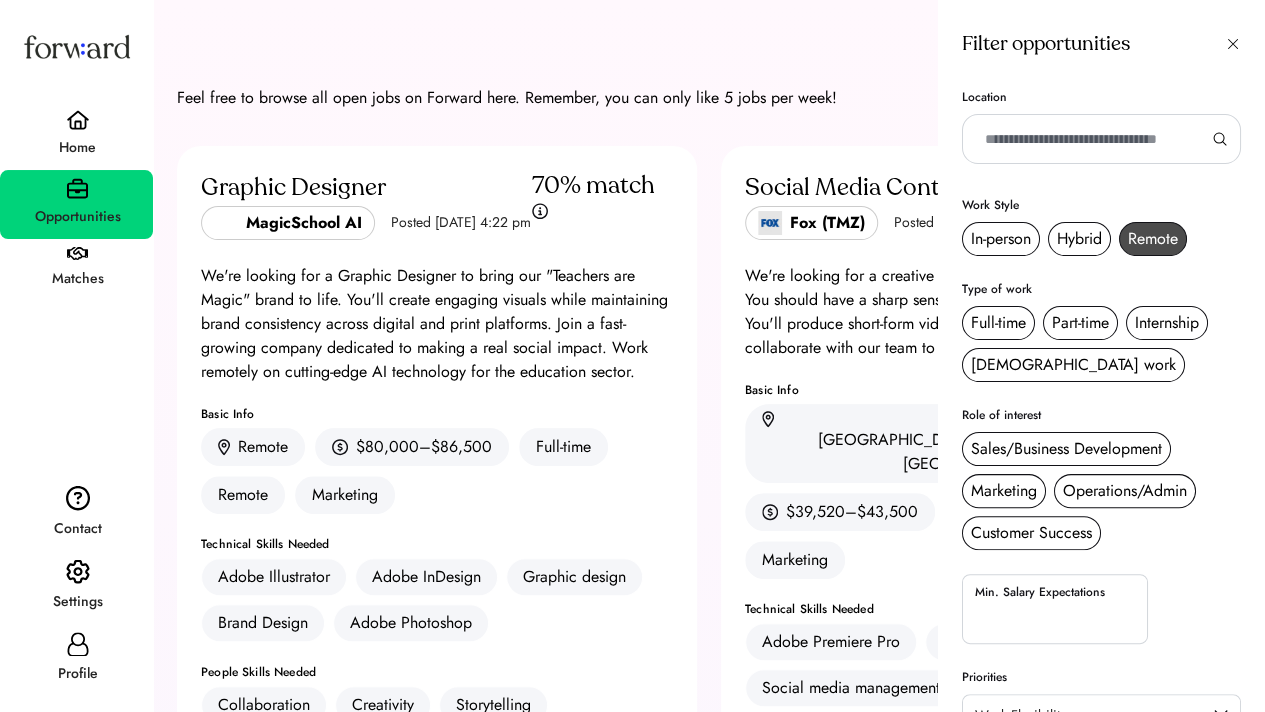 click on "Remote" at bounding box center [1153, 239] 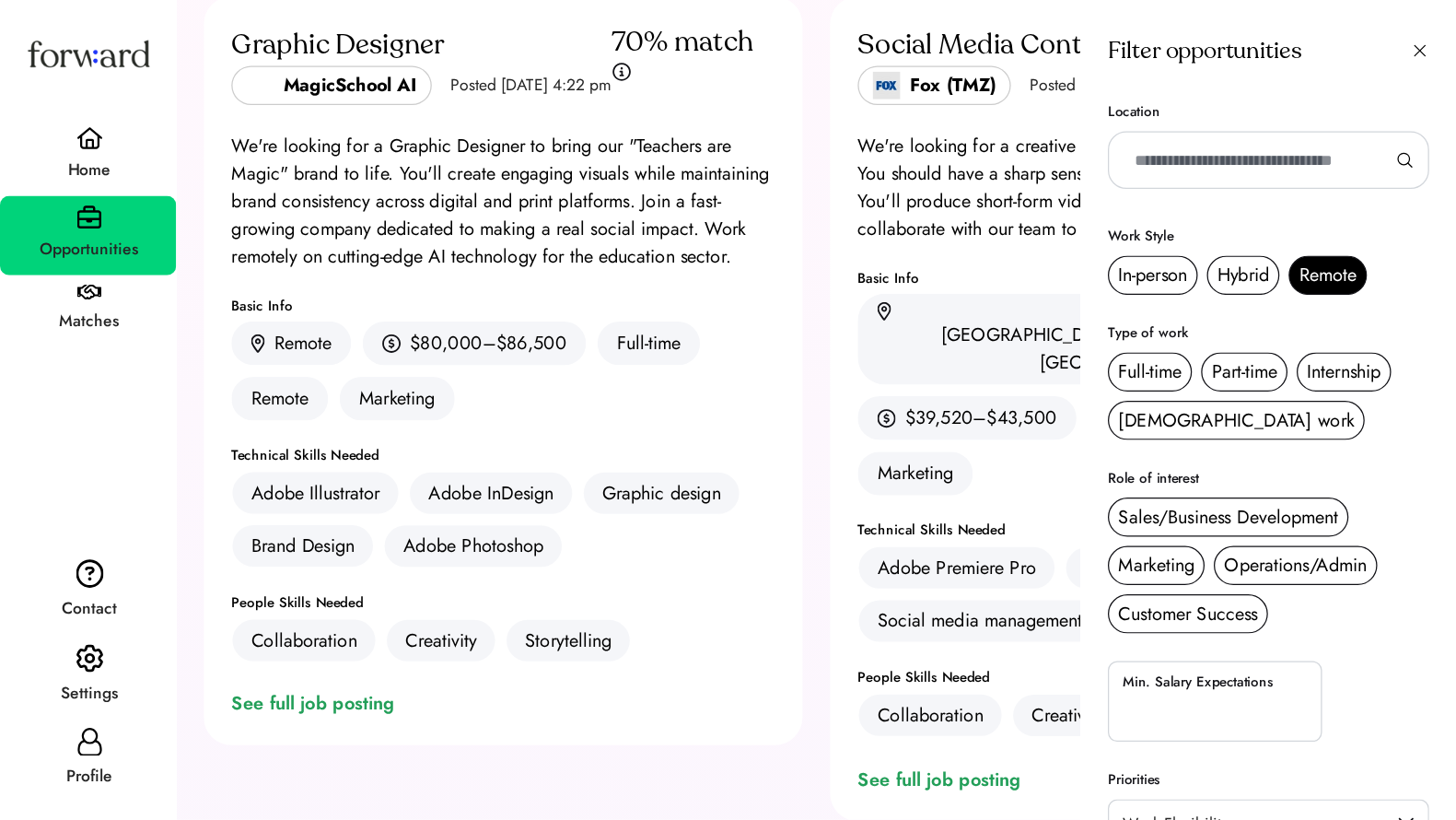 scroll, scrollTop: 0, scrollLeft: 0, axis: both 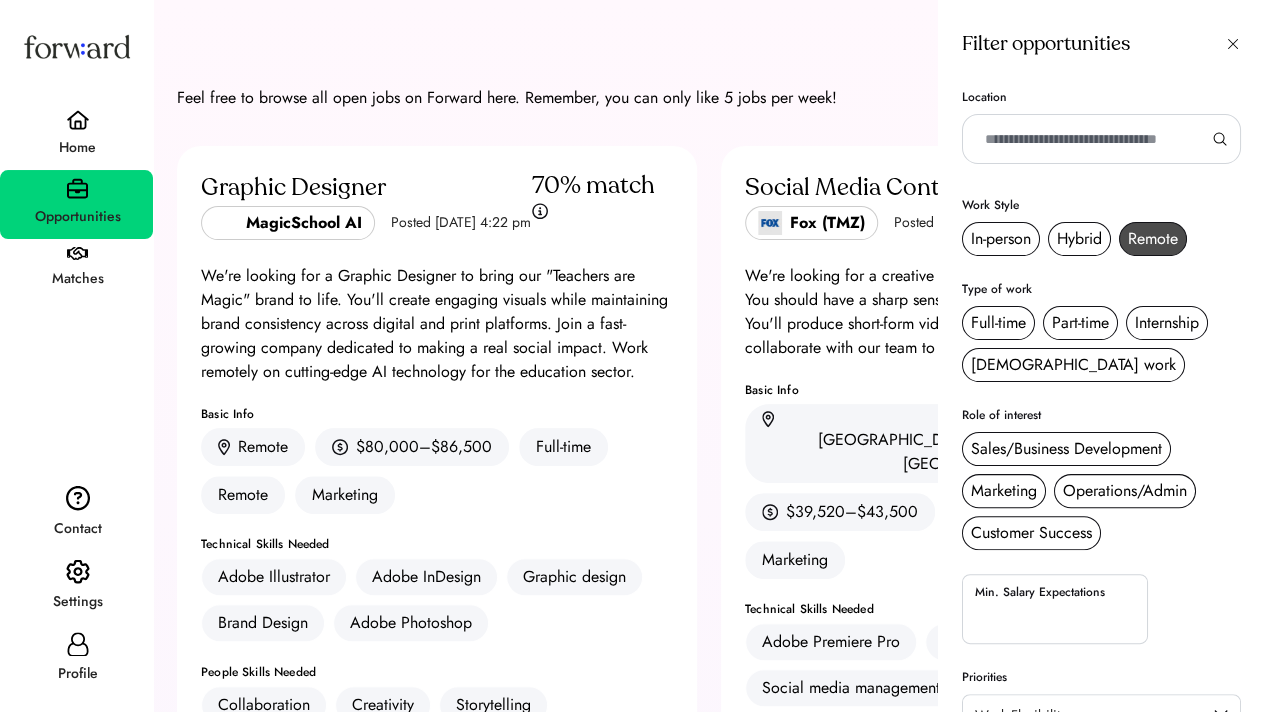 click on "Remote" at bounding box center (1153, 239) 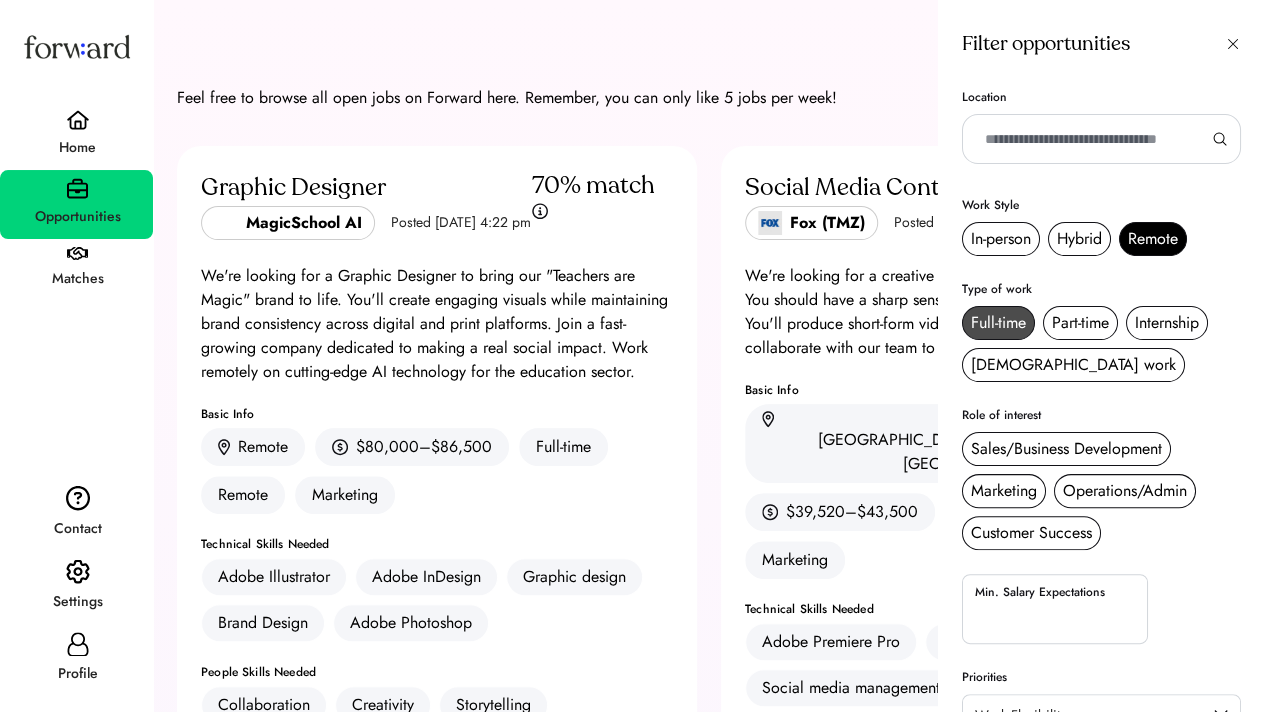 click on "Full-time" at bounding box center (998, 323) 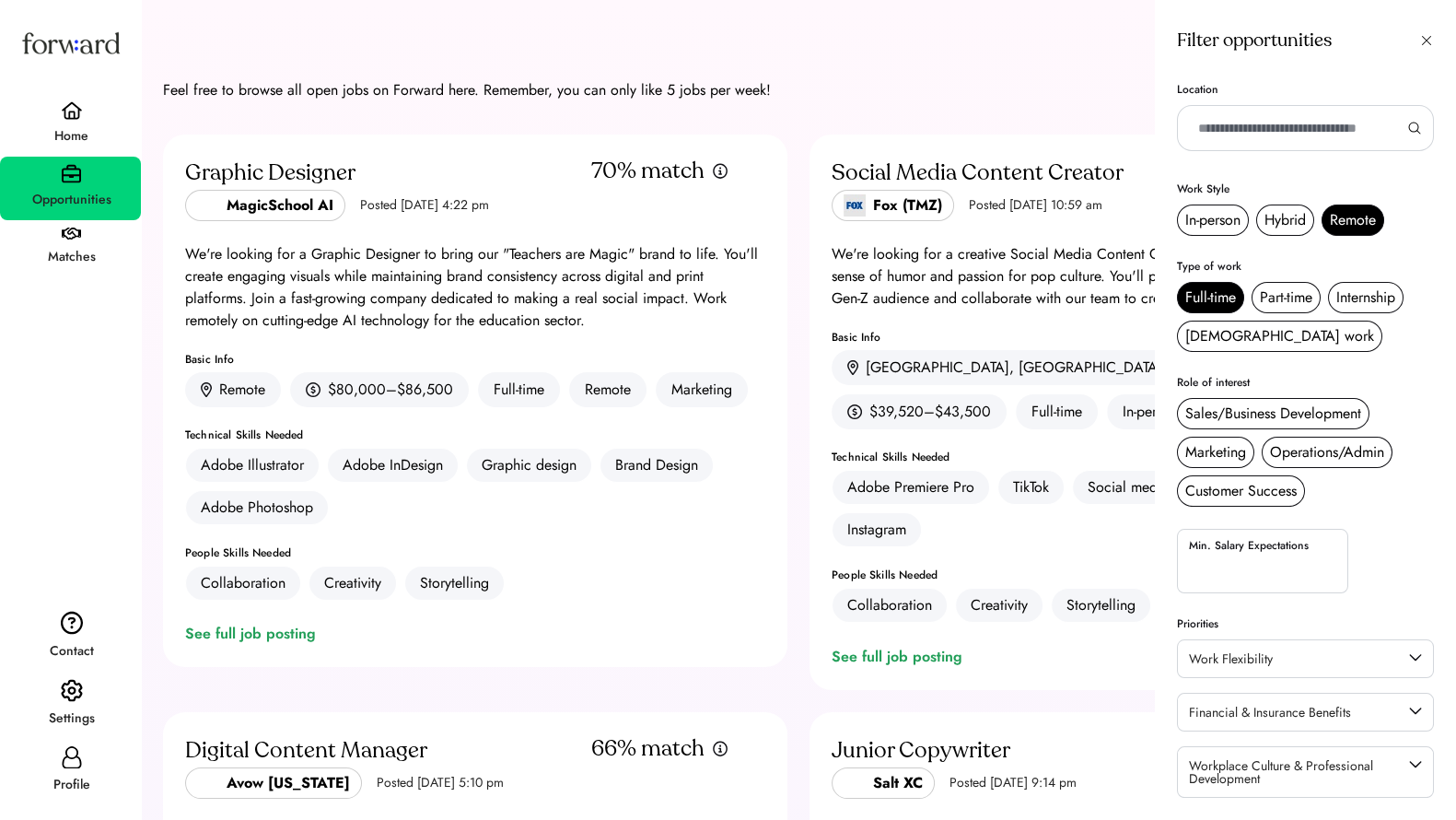 drag, startPoint x: 1163, startPoint y: 0, endPoint x: 1033, endPoint y: 88, distance: 156.98408 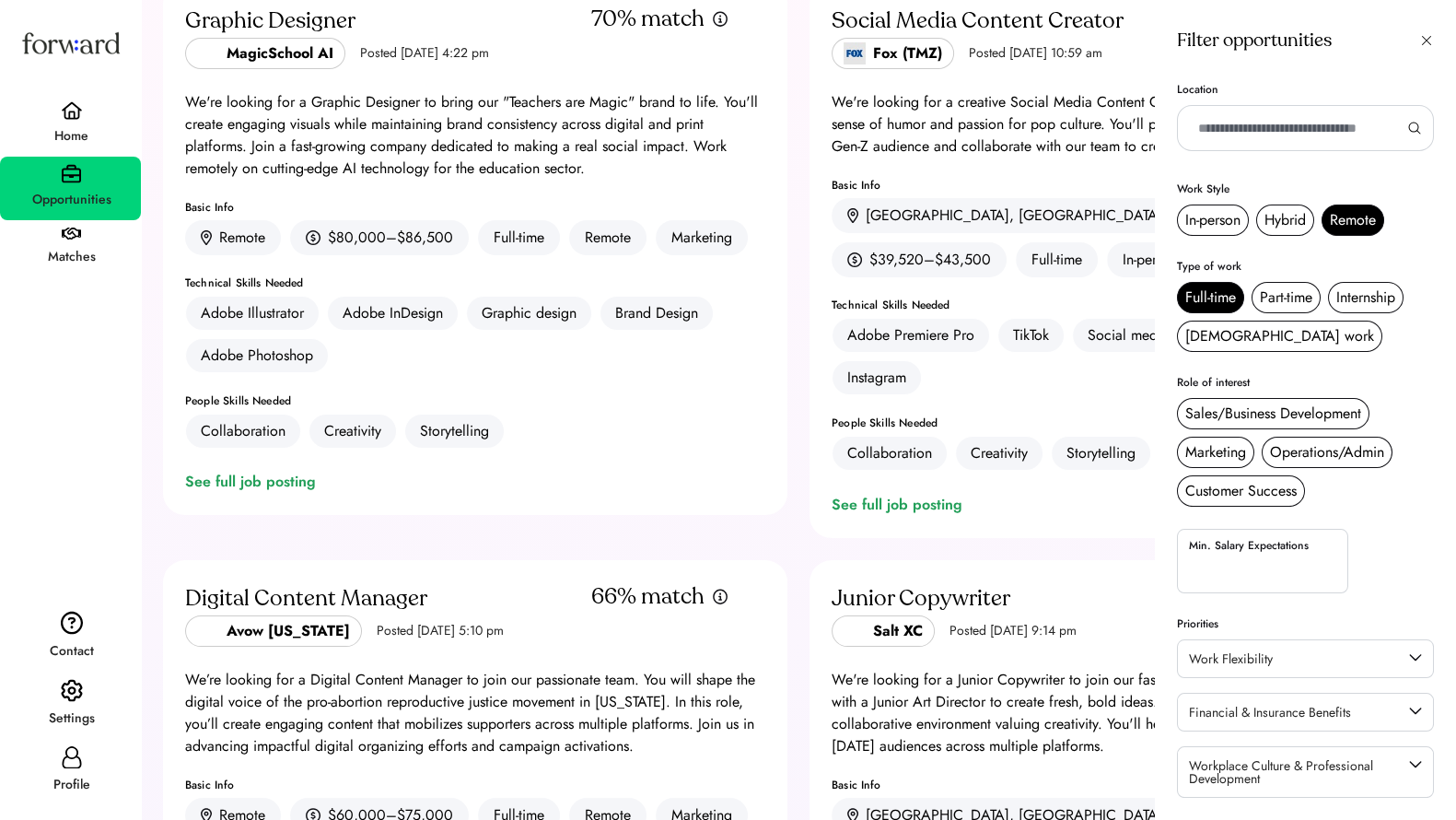 scroll, scrollTop: 194, scrollLeft: 0, axis: vertical 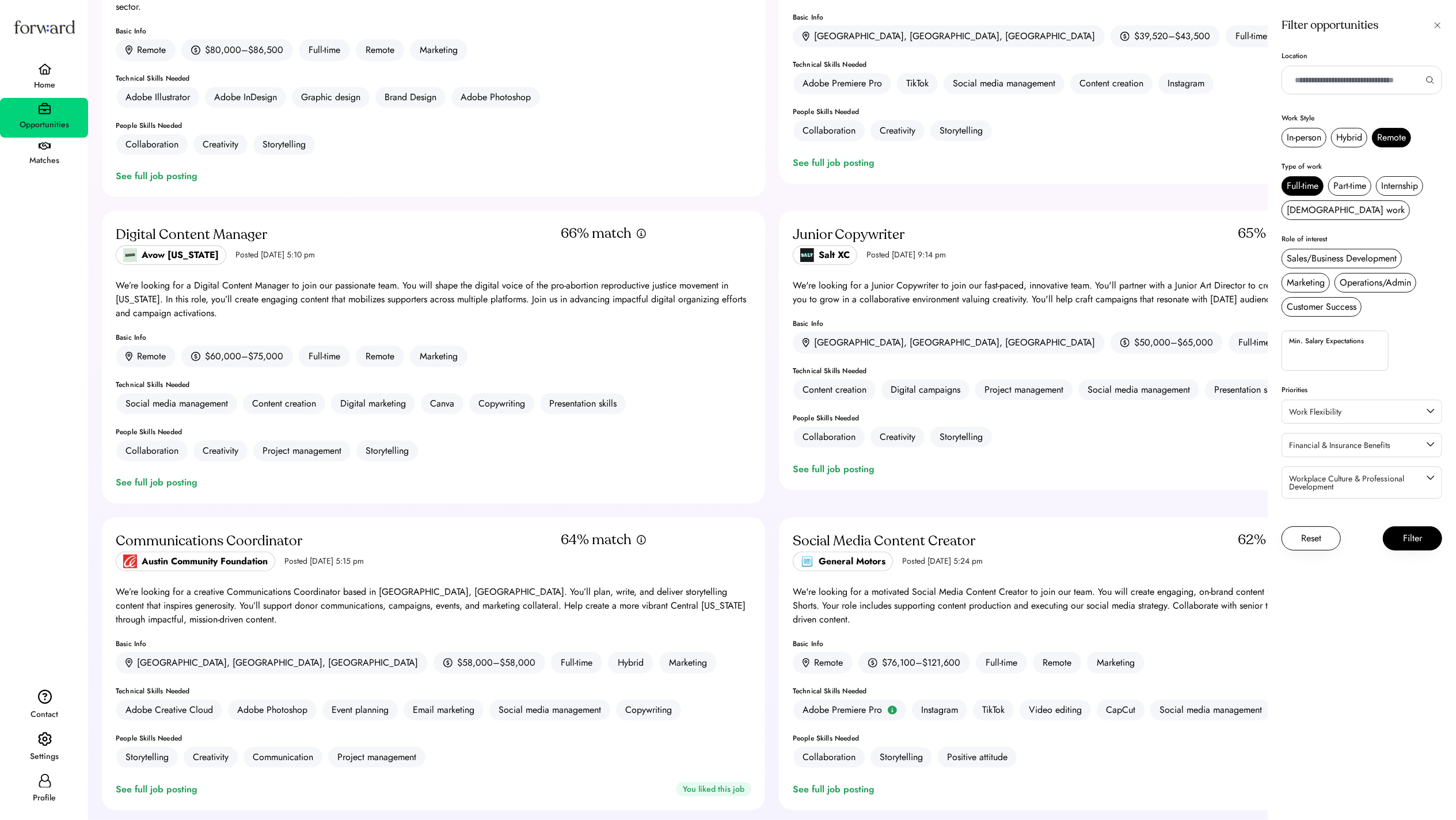 drag, startPoint x: 898, startPoint y: 0, endPoint x: 1041, endPoint y: 214, distance: 257.38104 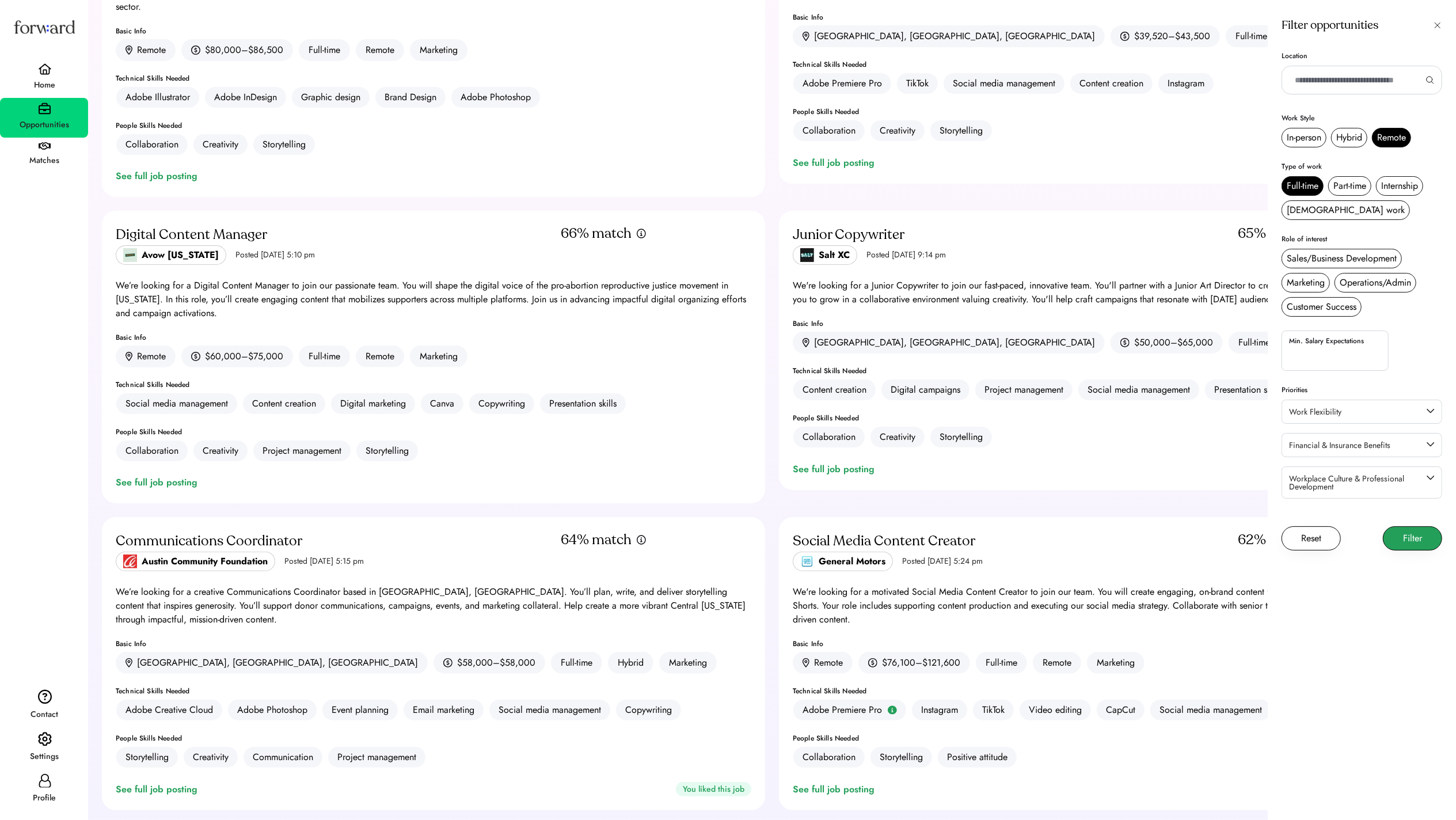 click on "Filter" at bounding box center (1412, 538) 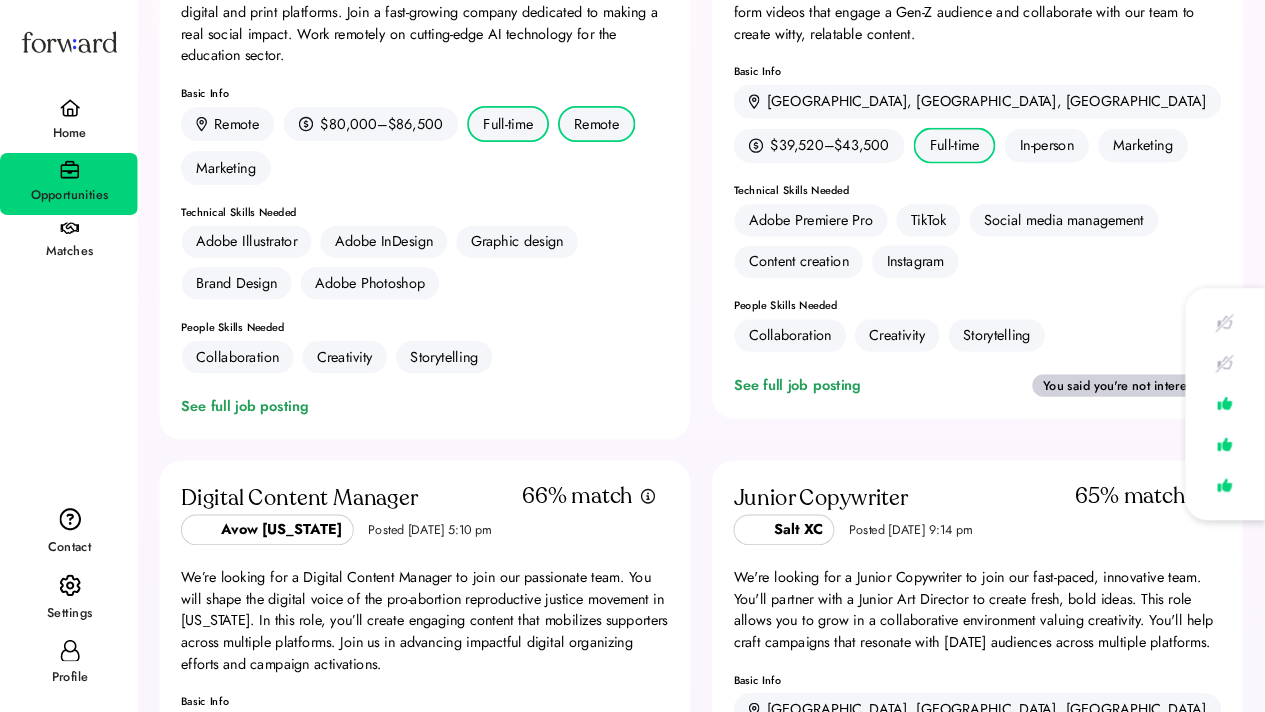 scroll, scrollTop: 312, scrollLeft: 0, axis: vertical 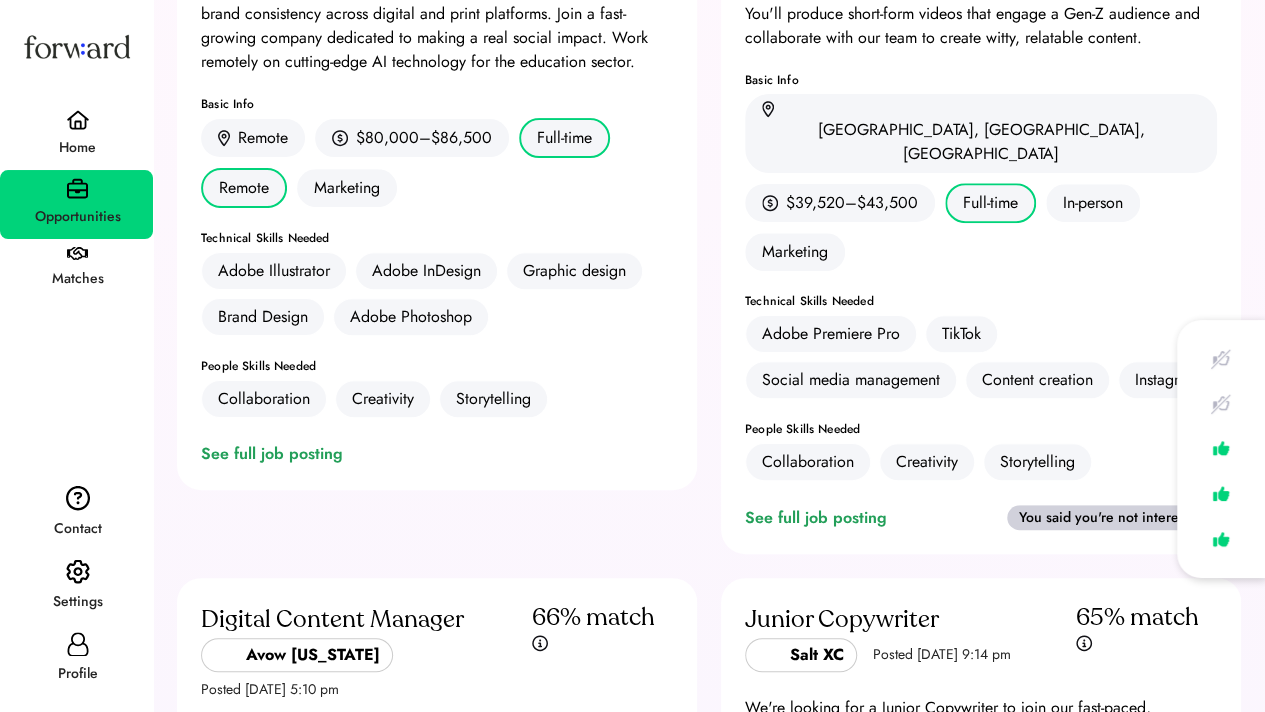 drag, startPoint x: 2521, startPoint y: 0, endPoint x: 1272, endPoint y: 84, distance: 1251.8215 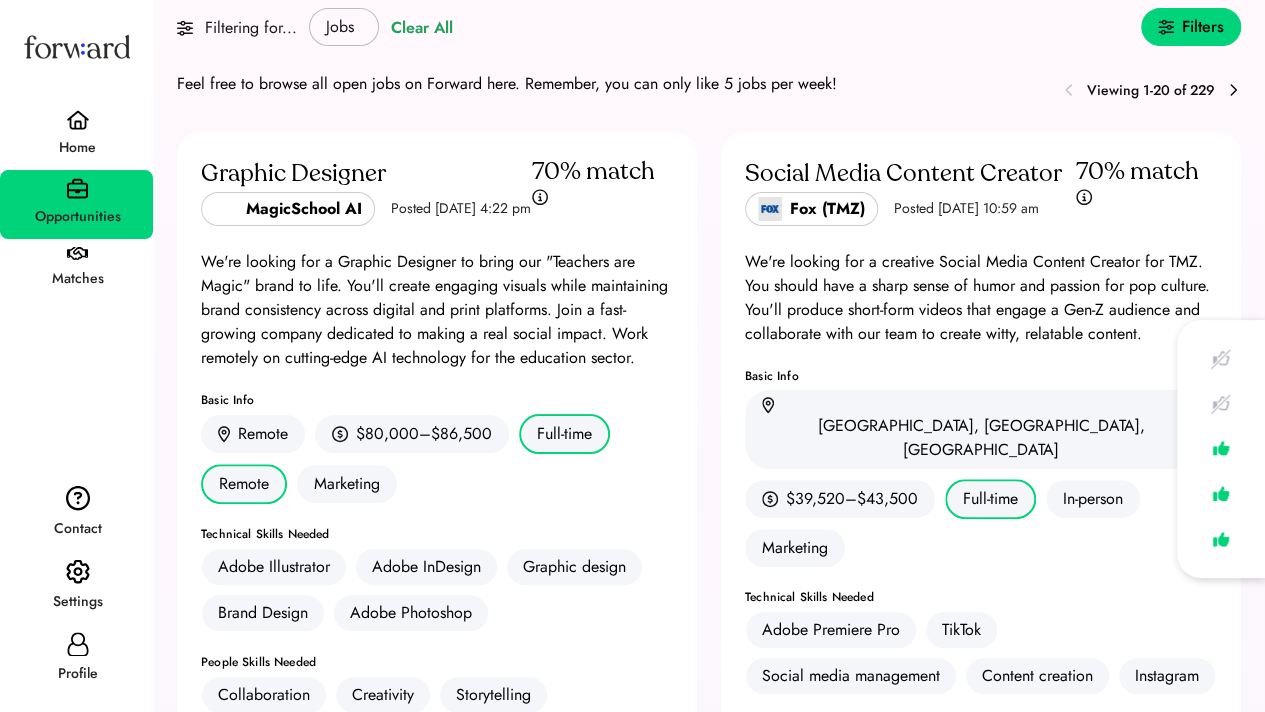 scroll, scrollTop: 638, scrollLeft: 0, axis: vertical 